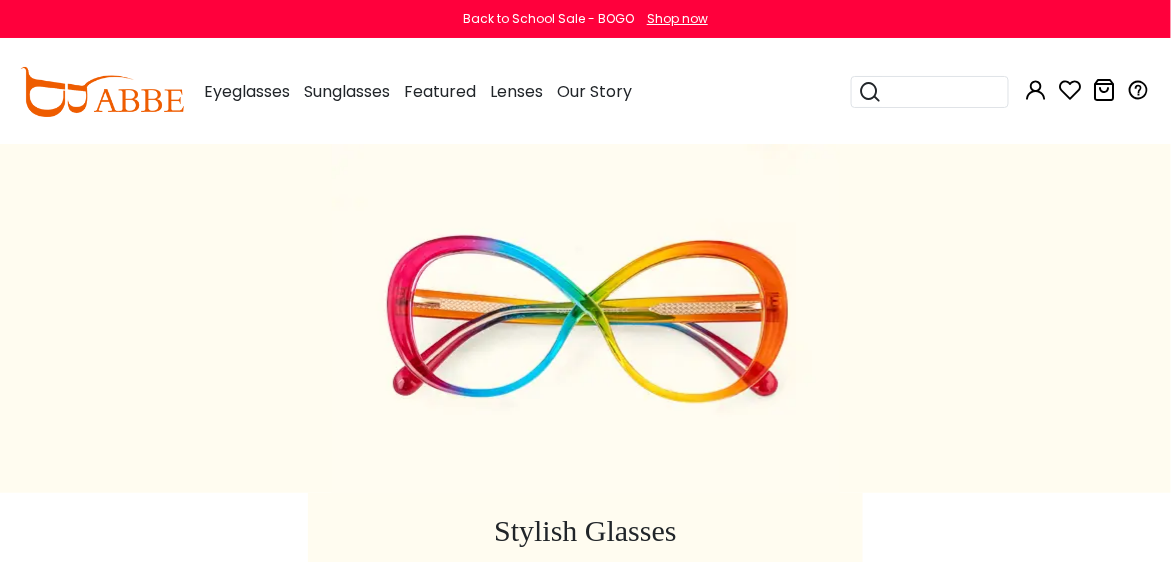 scroll, scrollTop: 0, scrollLeft: 0, axis: both 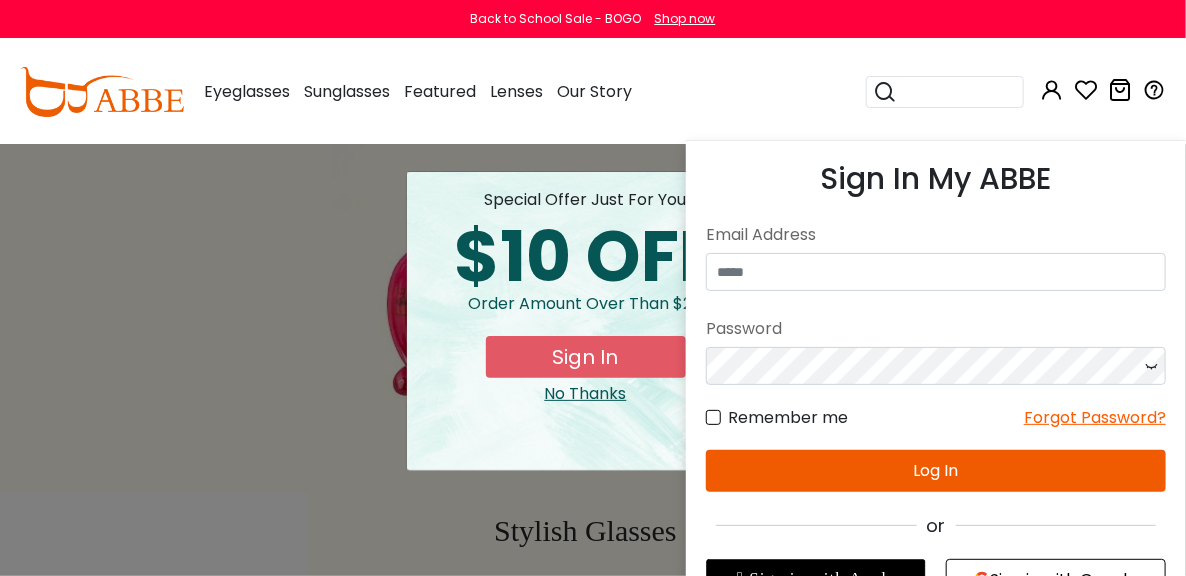 click at bounding box center [1052, 90] 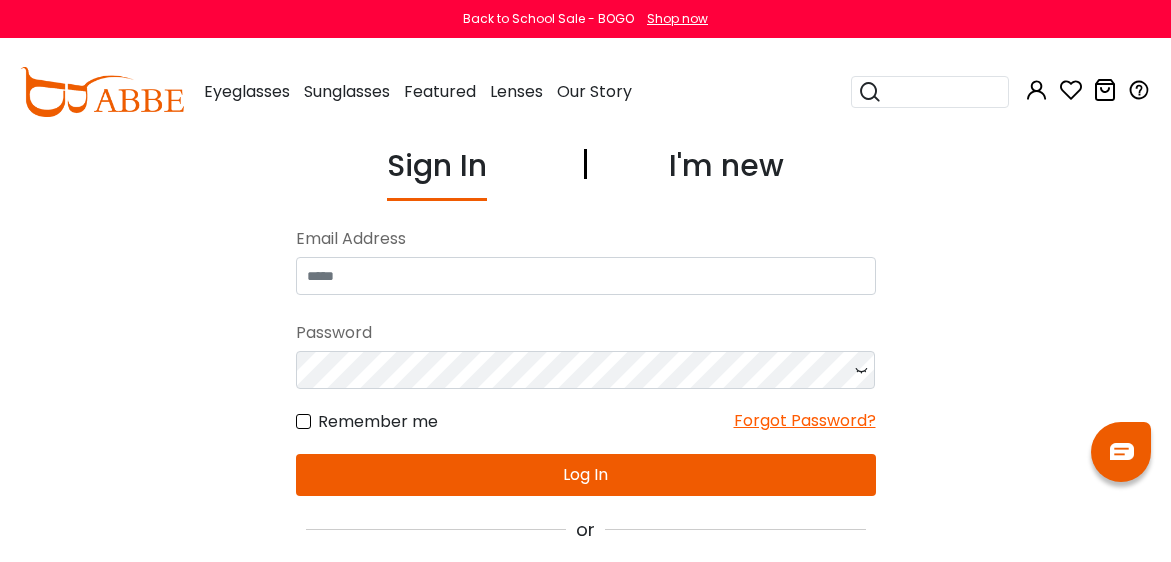 scroll, scrollTop: 0, scrollLeft: 0, axis: both 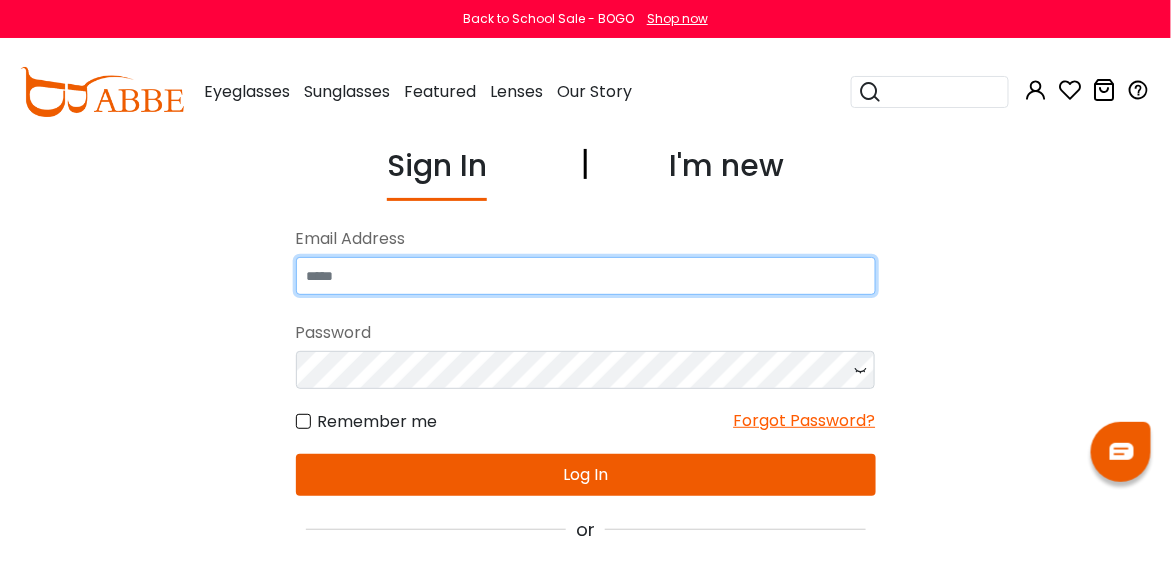 click at bounding box center (586, 276) 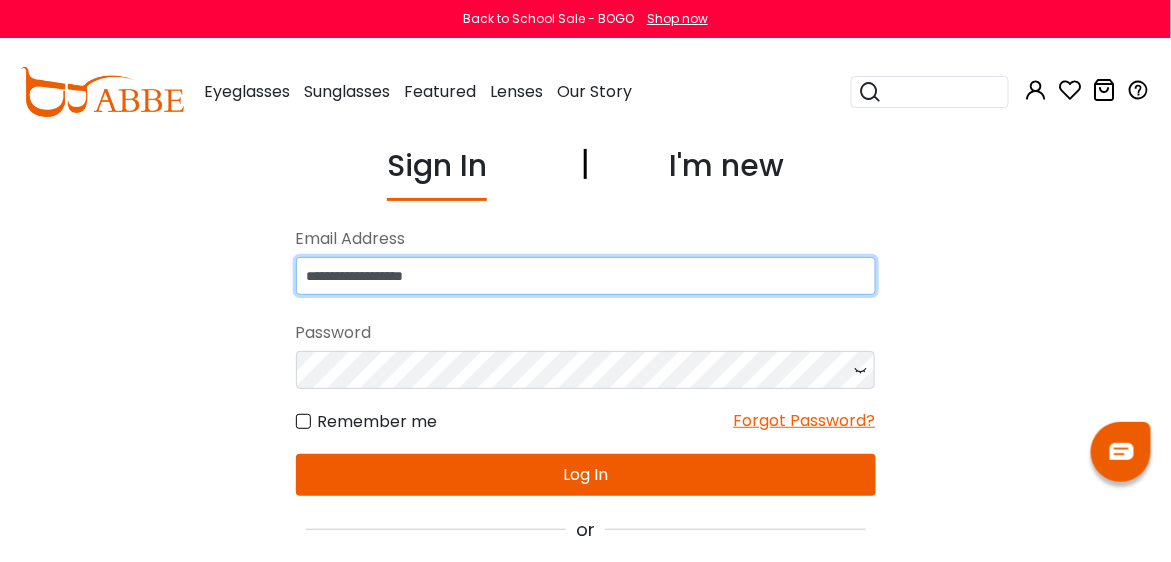type on "**********" 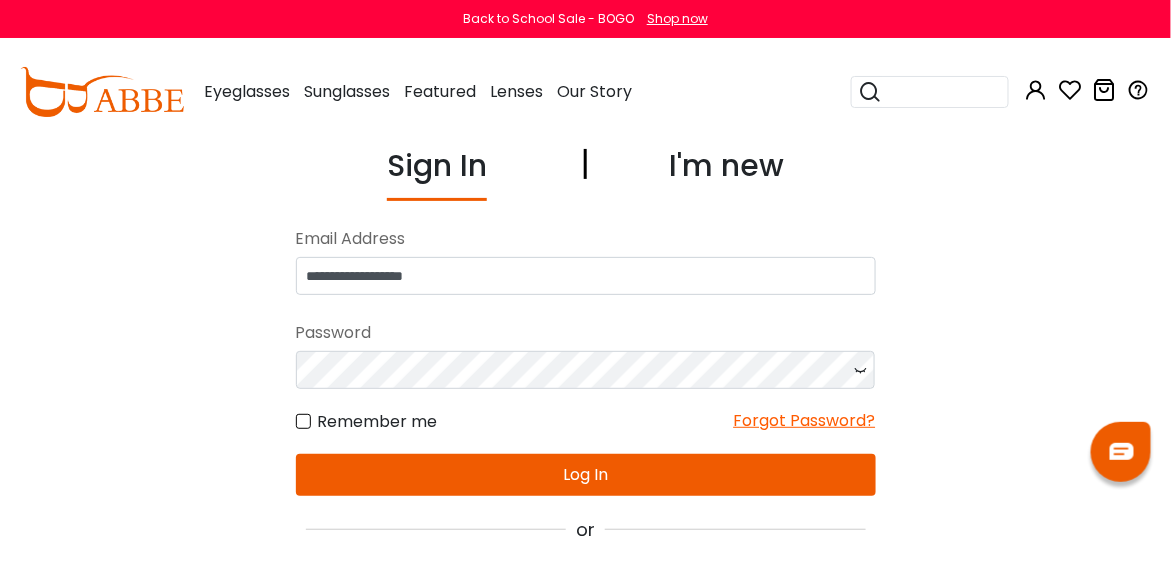 click on "Log In" at bounding box center (586, 475) 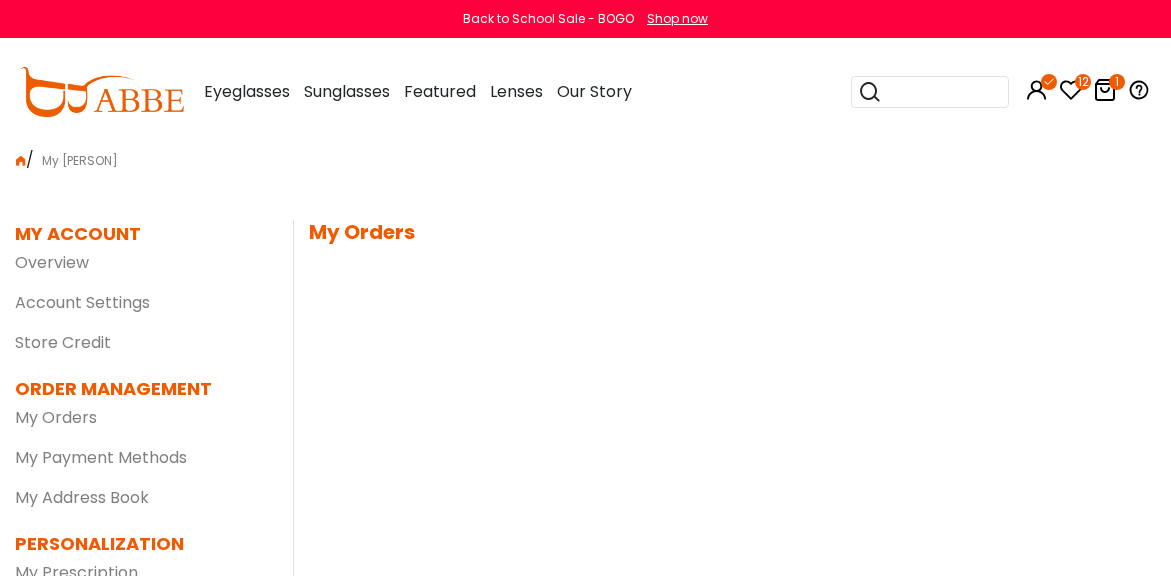 scroll, scrollTop: 0, scrollLeft: 0, axis: both 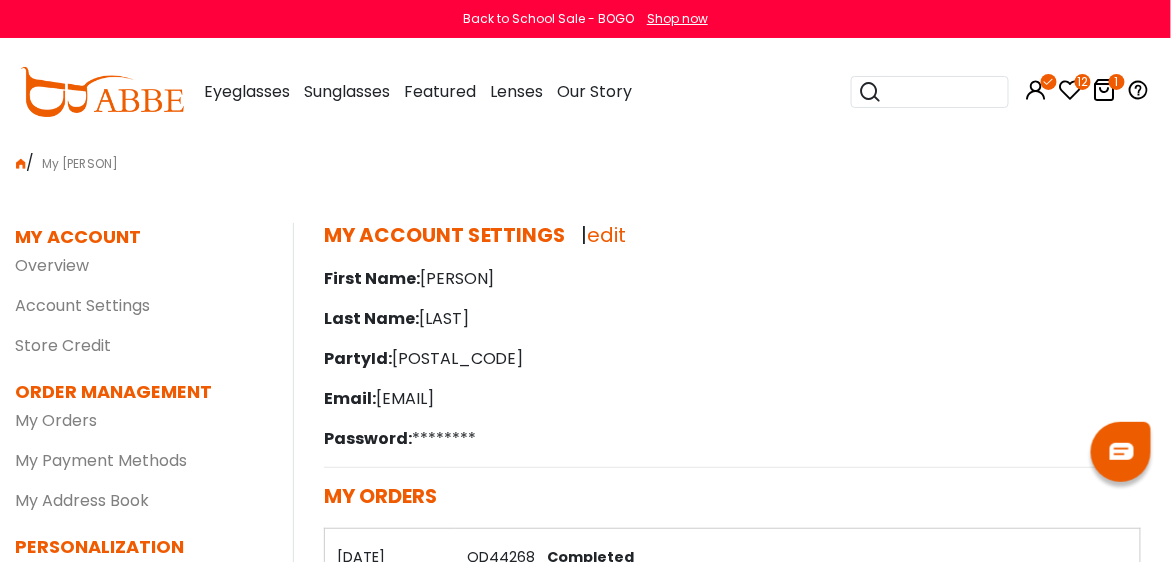 click at bounding box center [1071, 90] 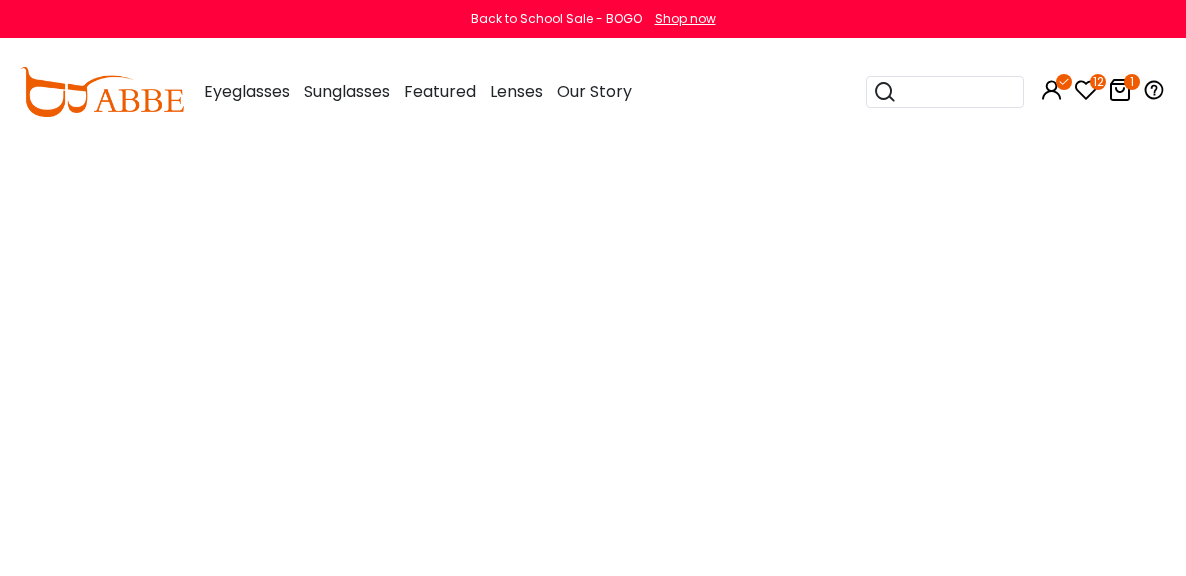 scroll, scrollTop: 0, scrollLeft: 0, axis: both 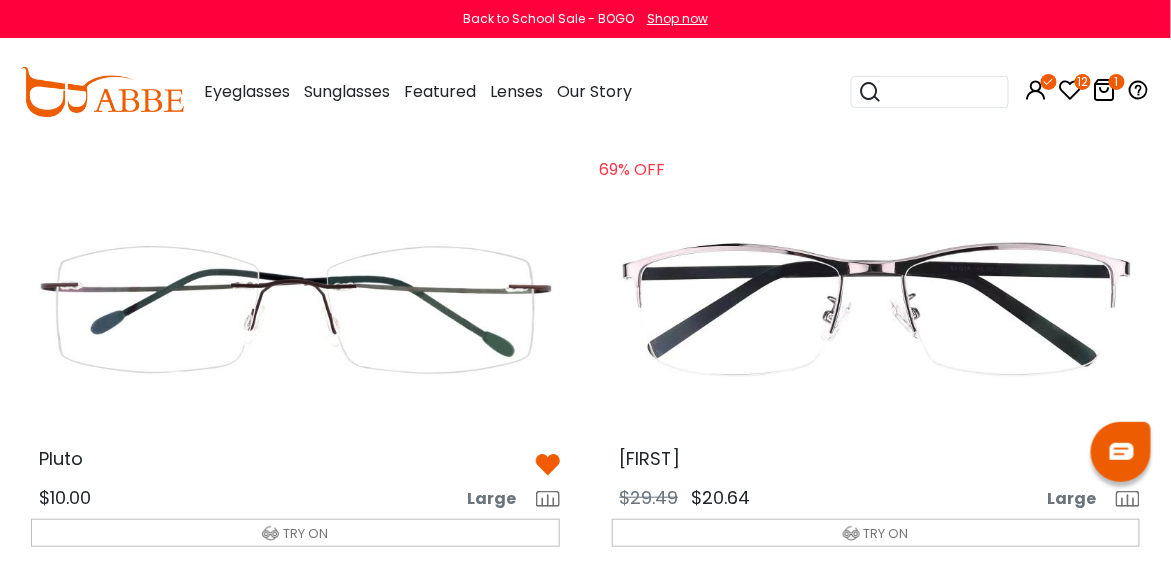 click at bounding box center (295, 310) 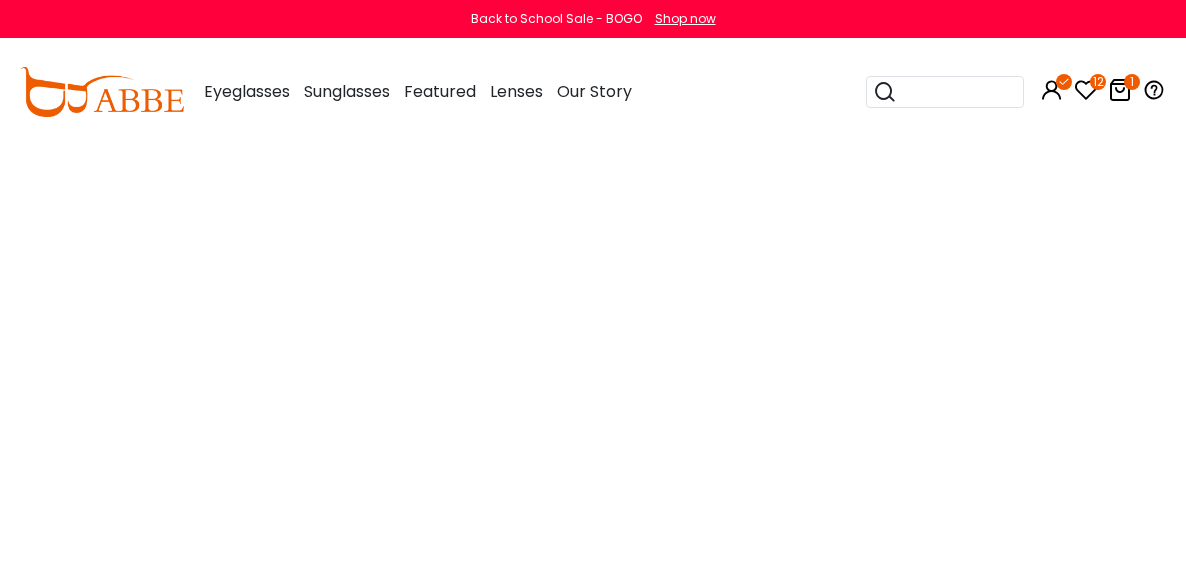 scroll, scrollTop: 0, scrollLeft: 0, axis: both 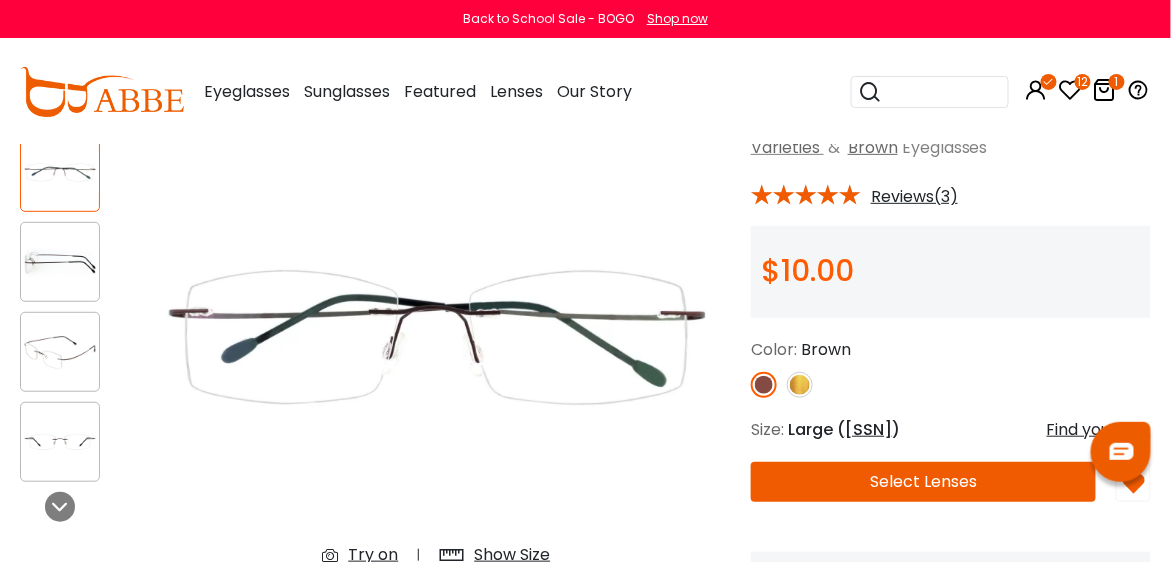 click at bounding box center (764, 385) 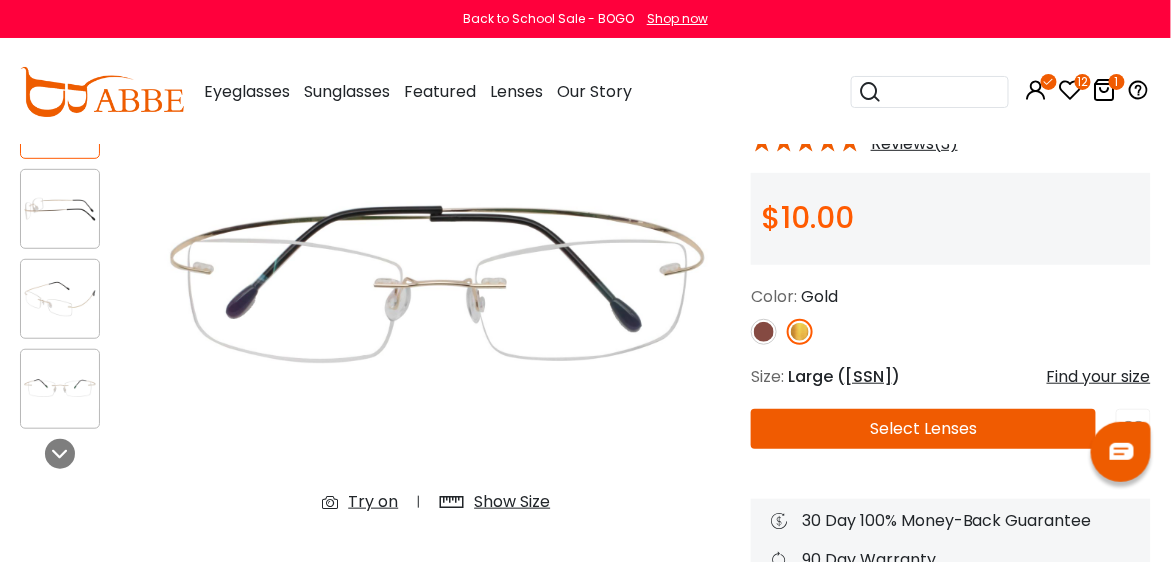 scroll, scrollTop: 188, scrollLeft: 0, axis: vertical 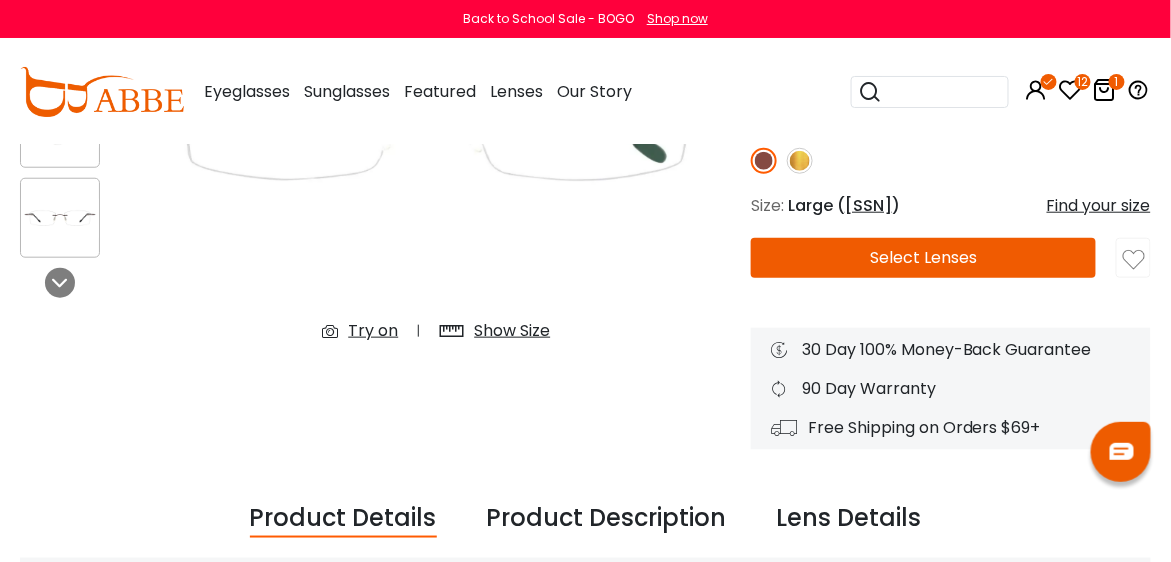 click on "Select Lenses" at bounding box center [923, 258] 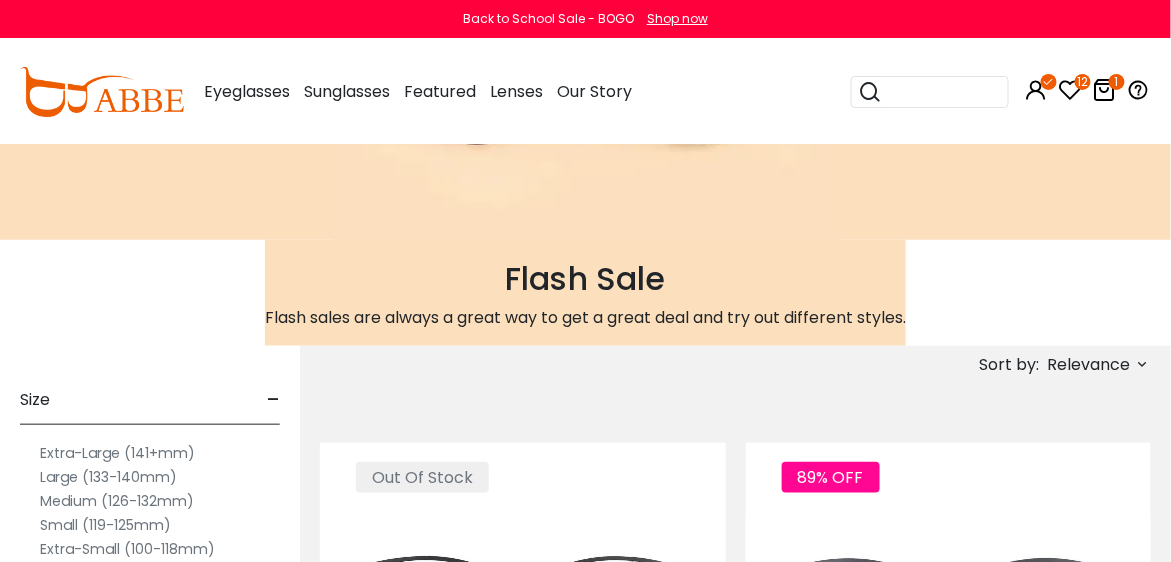 scroll, scrollTop: 0, scrollLeft: 0, axis: both 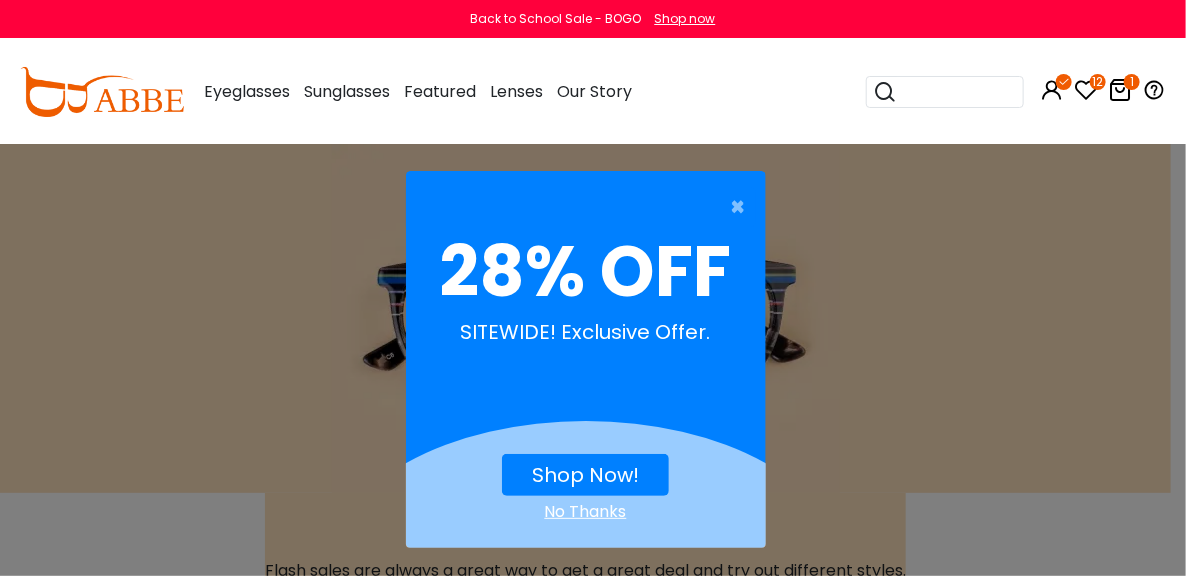 click on "Shop Now!" at bounding box center [585, 475] 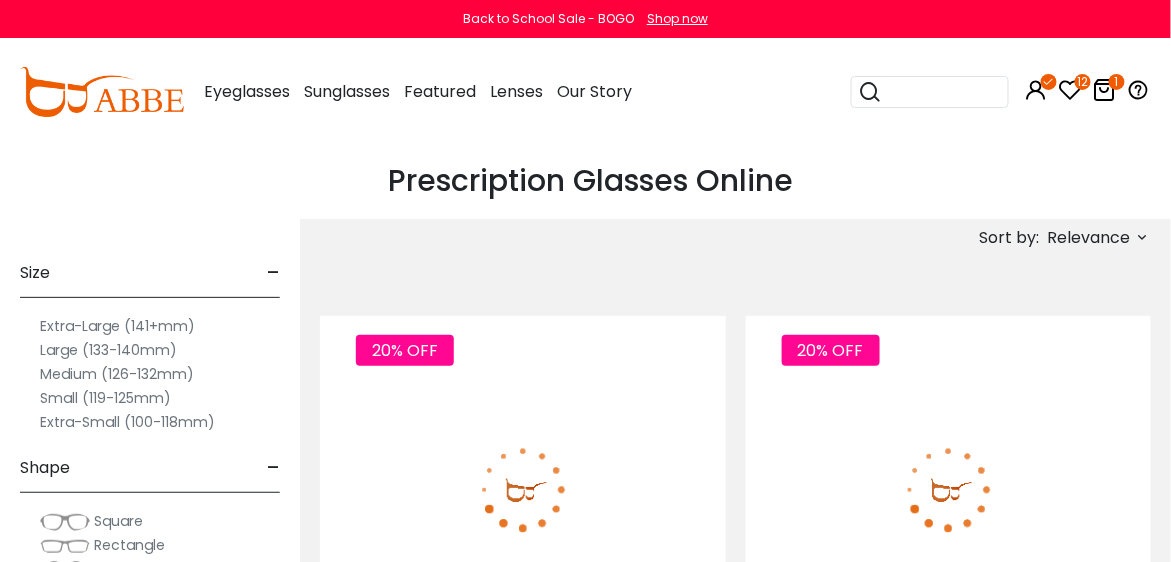 scroll, scrollTop: 0, scrollLeft: 0, axis: both 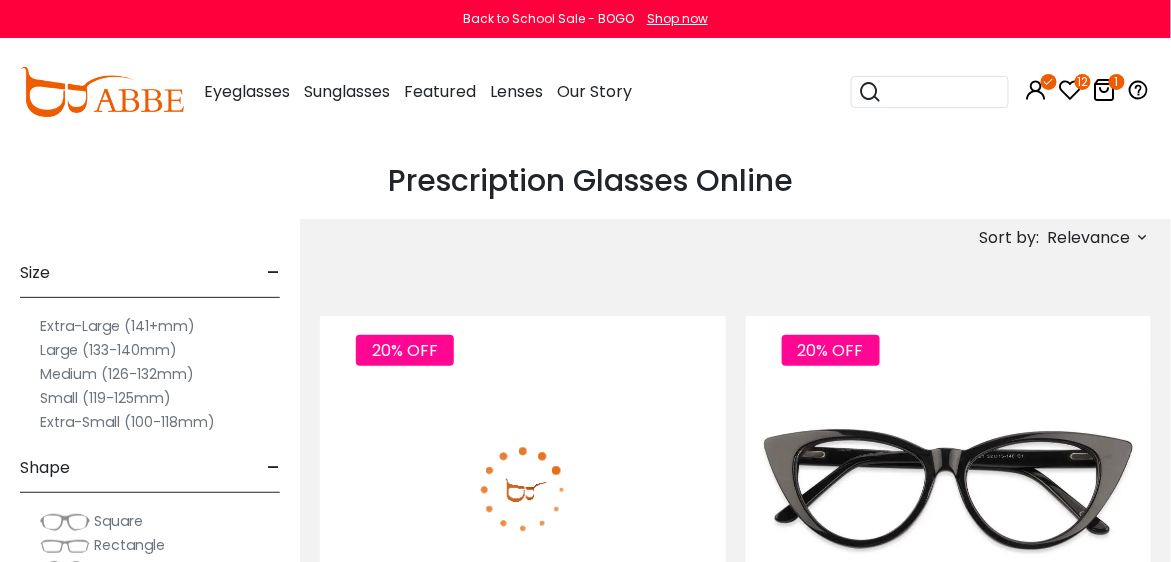 click on "Large (133-140mm)" at bounding box center (108, 350) 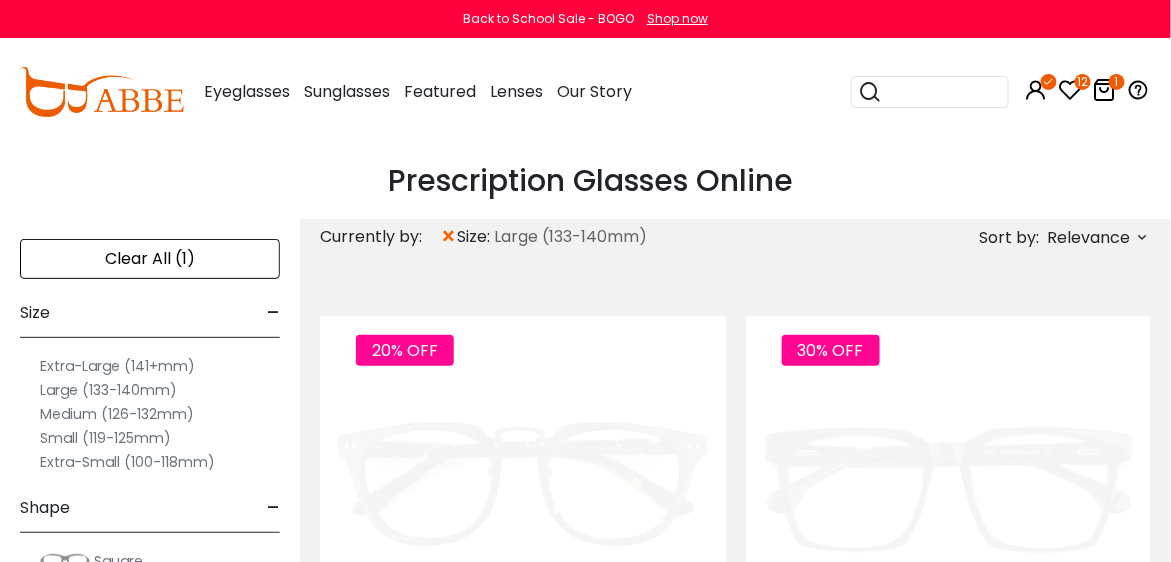 scroll, scrollTop: 0, scrollLeft: 0, axis: both 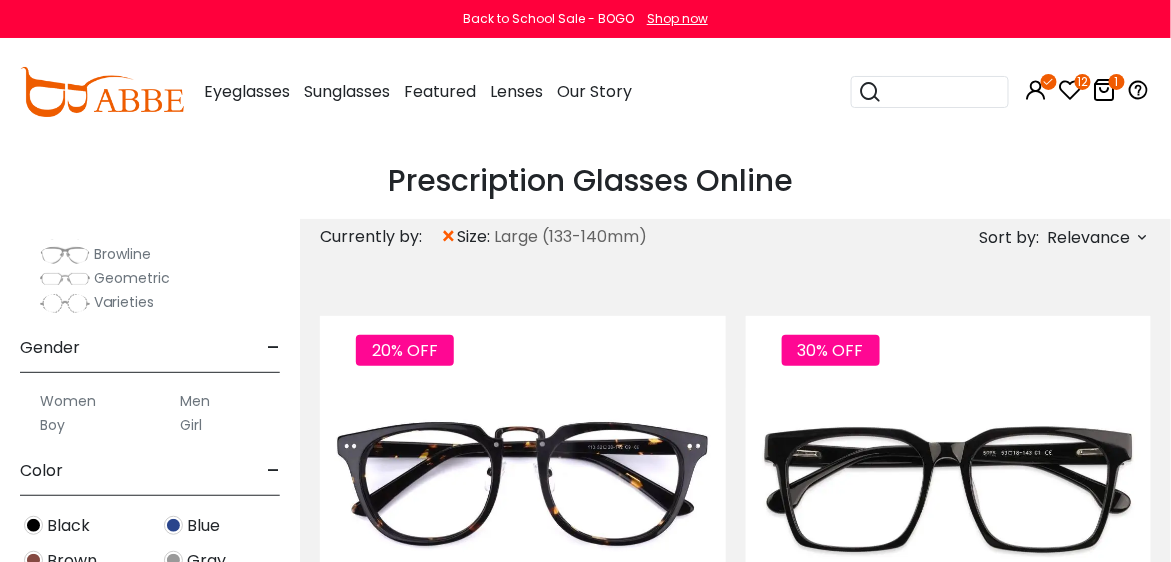 click on "Men" at bounding box center [195, 401] 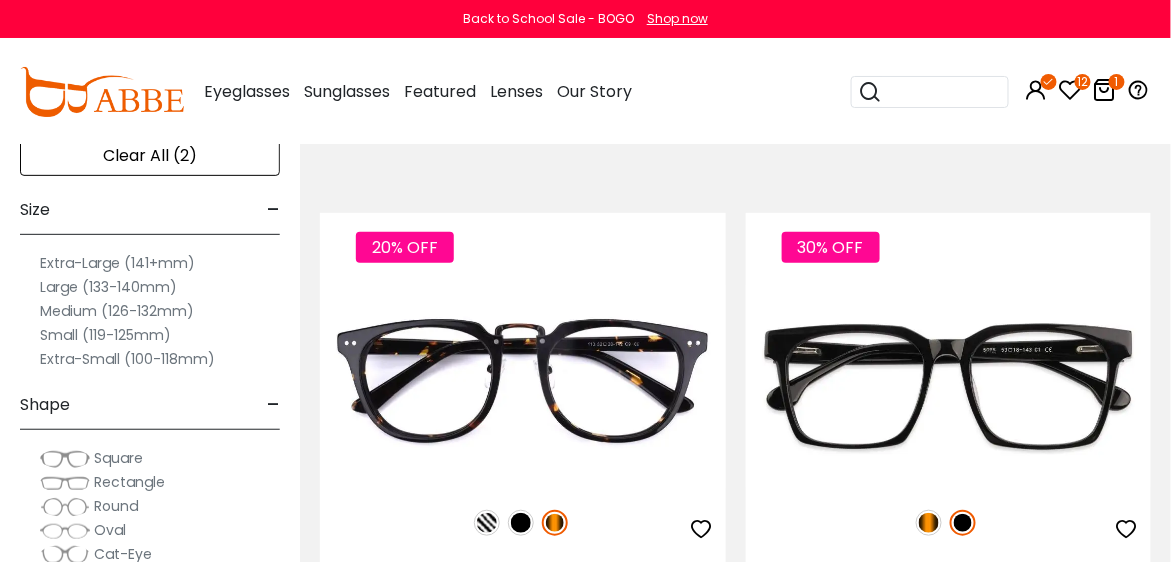 scroll, scrollTop: 0, scrollLeft: 0, axis: both 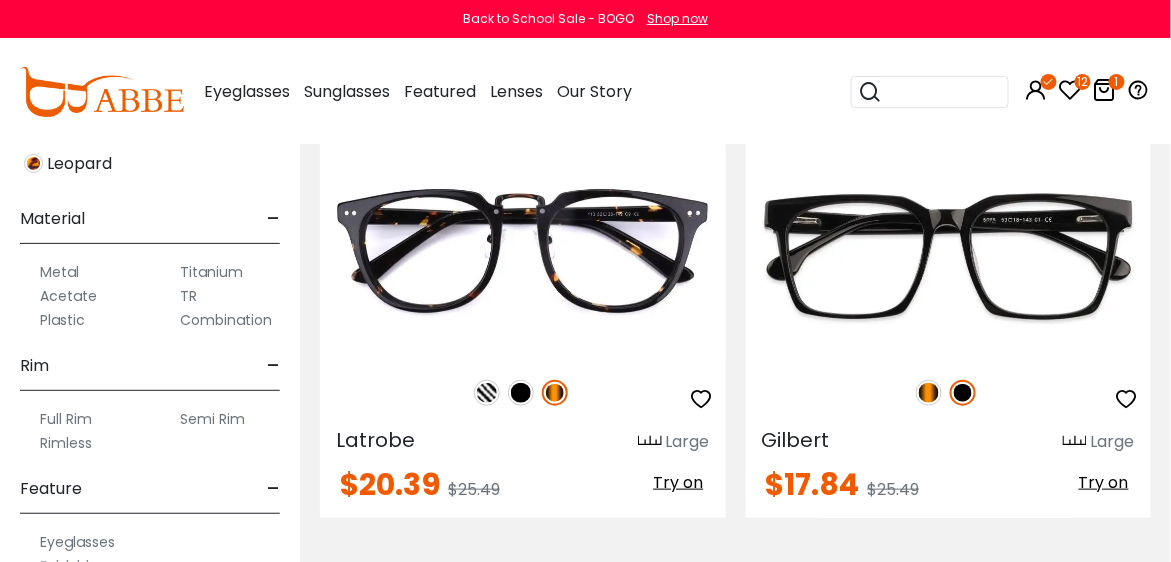 click on "Rimless" at bounding box center [66, 443] 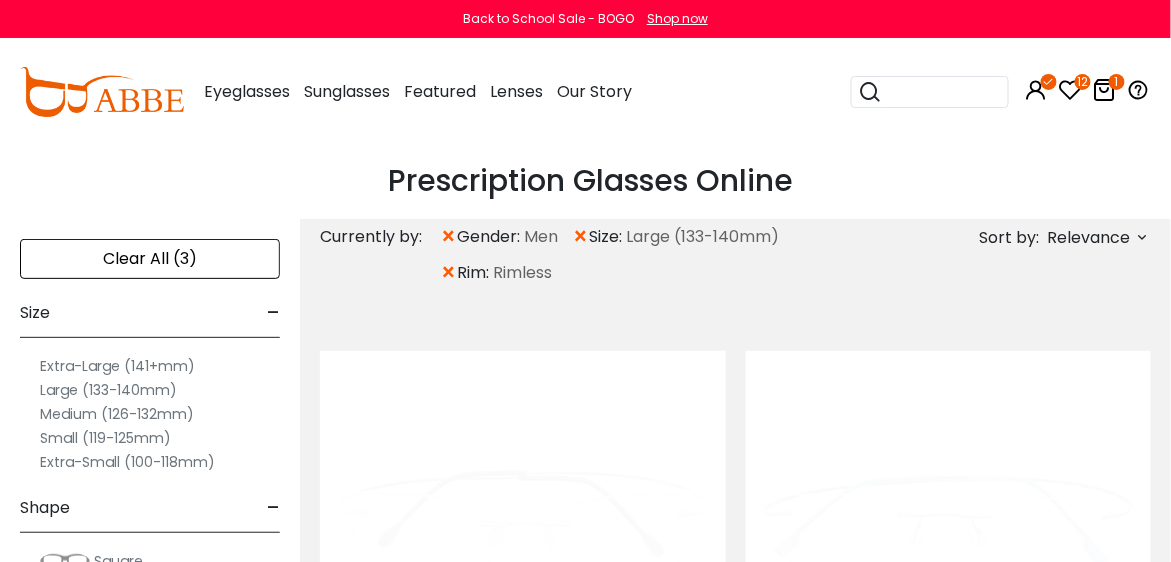 scroll, scrollTop: 0, scrollLeft: 0, axis: both 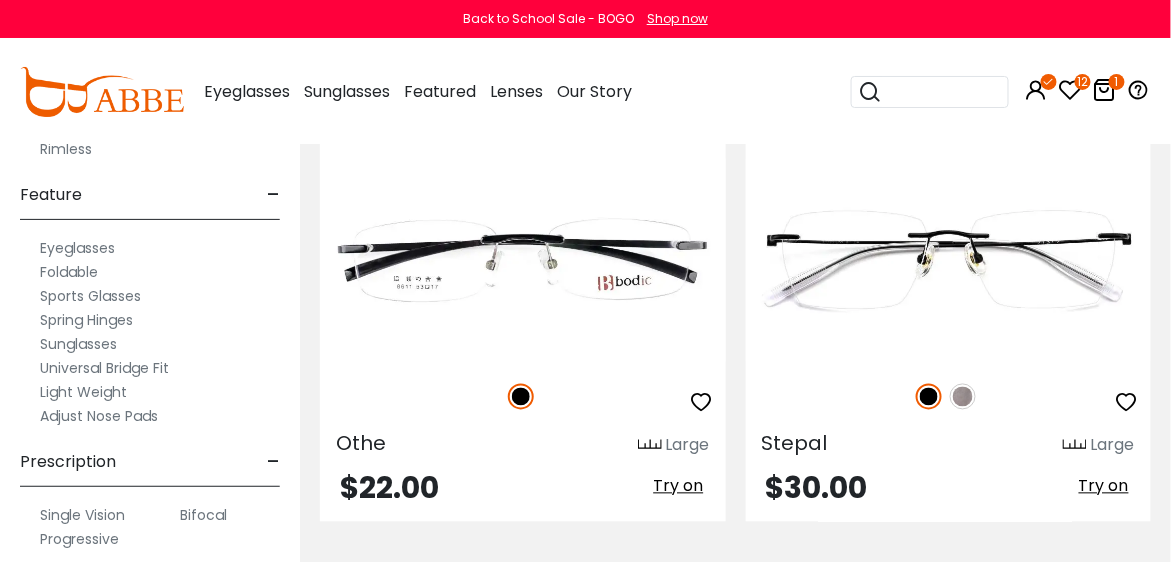click on "Progressive" at bounding box center [79, 539] 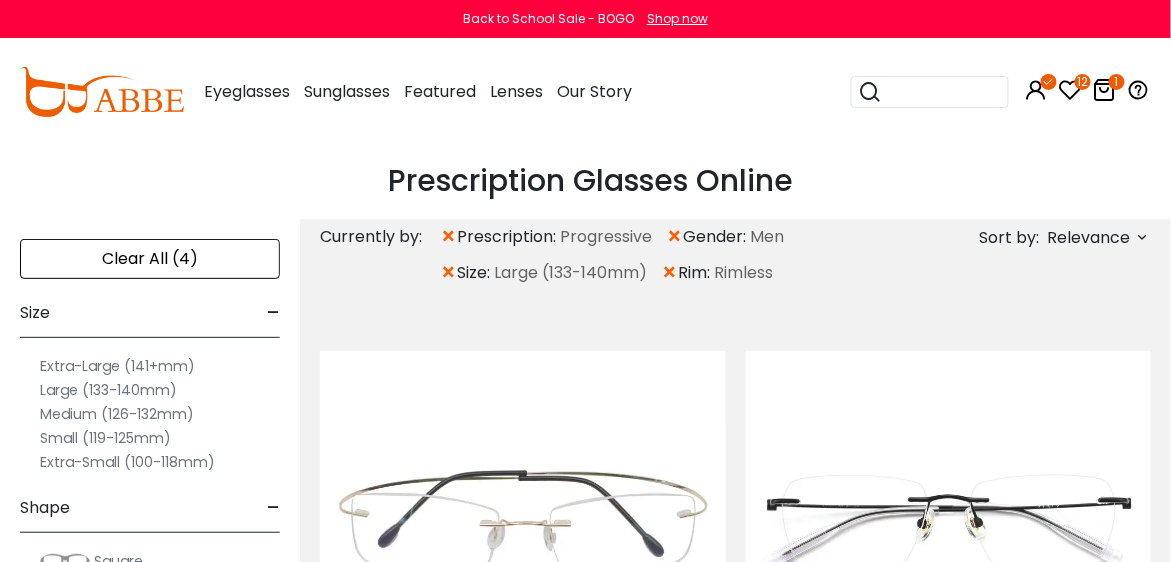 scroll, scrollTop: 0, scrollLeft: 0, axis: both 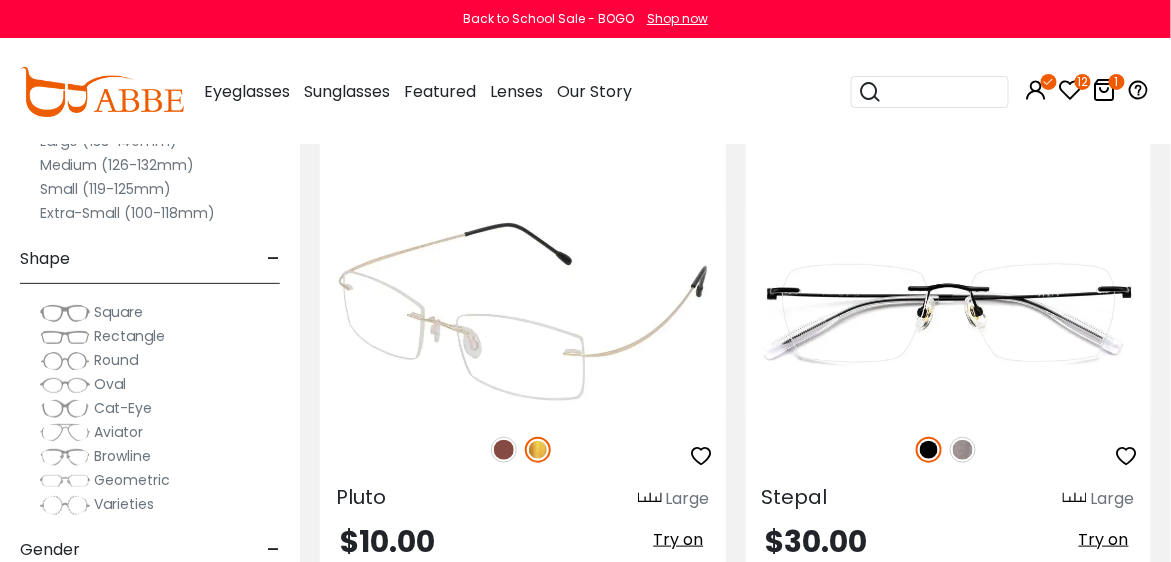 click at bounding box center [523, 313] 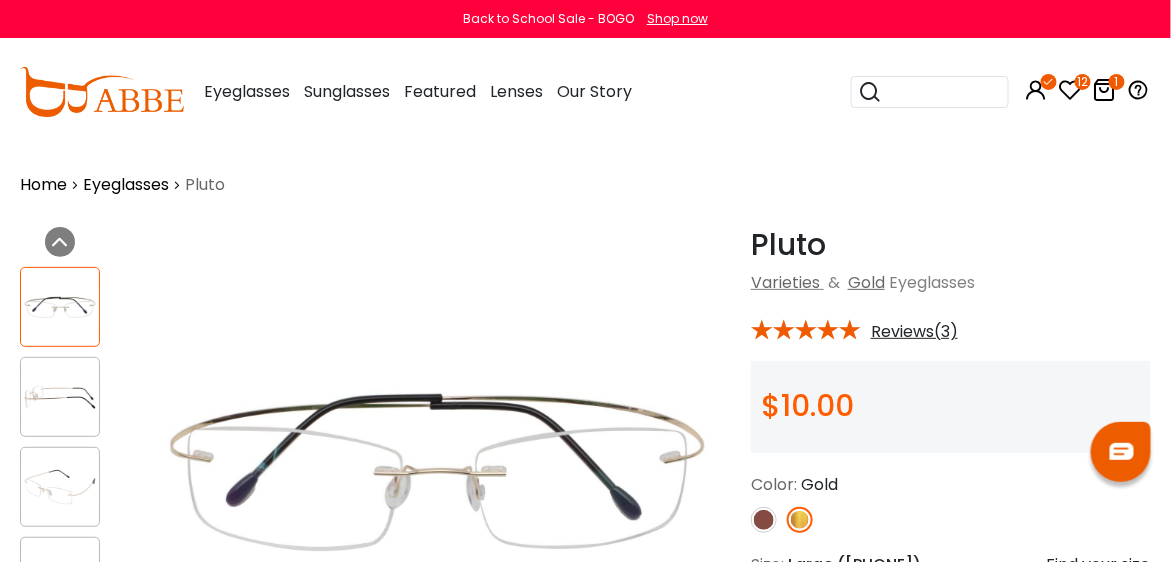 scroll, scrollTop: 0, scrollLeft: 0, axis: both 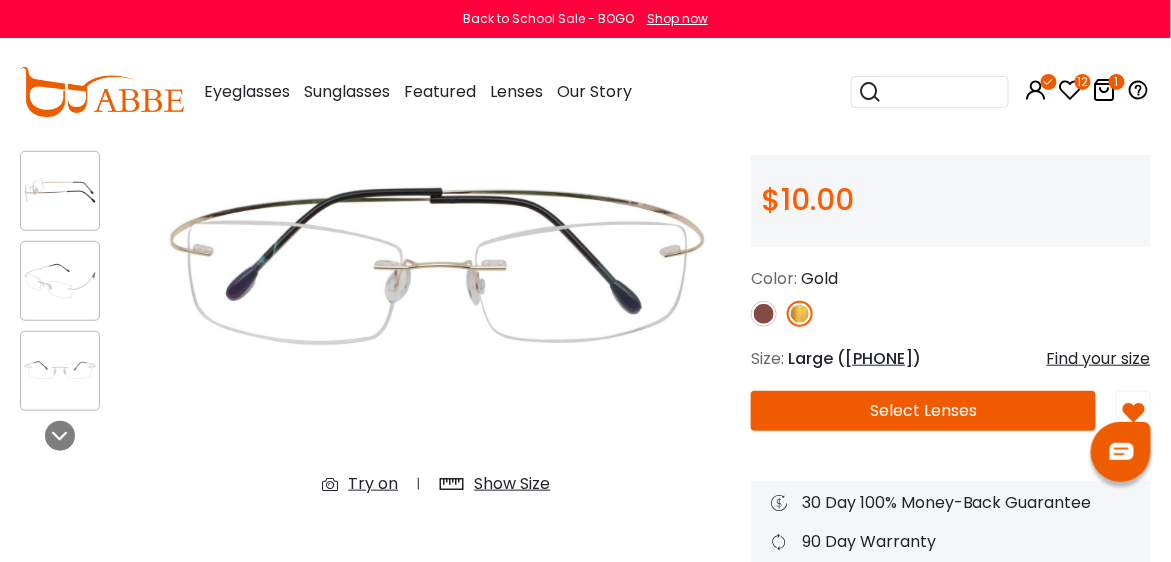click at bounding box center (764, 314) 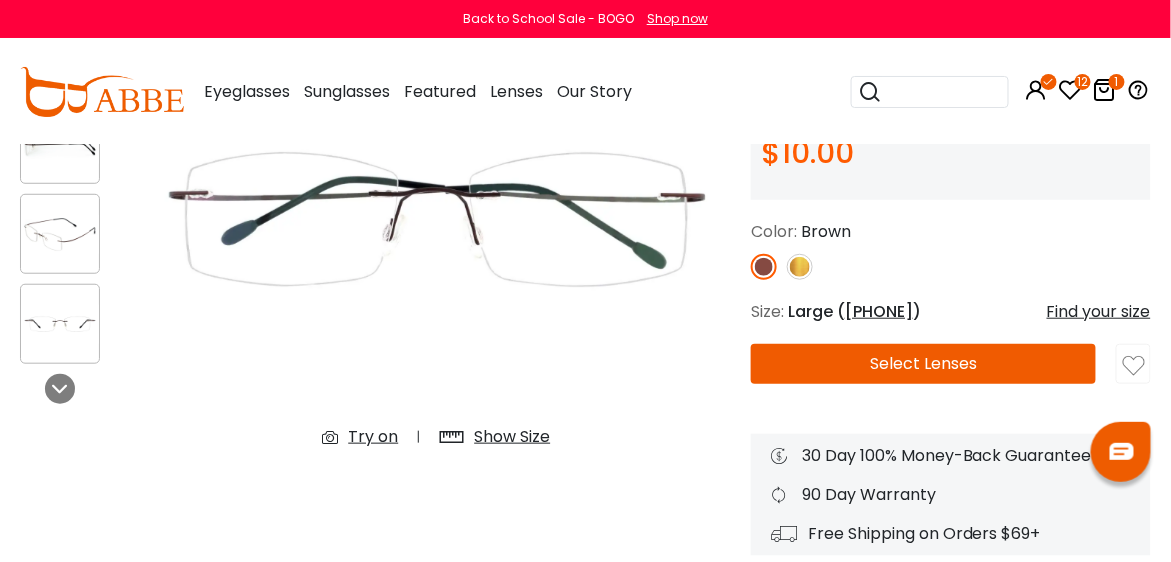 scroll, scrollTop: 261, scrollLeft: 0, axis: vertical 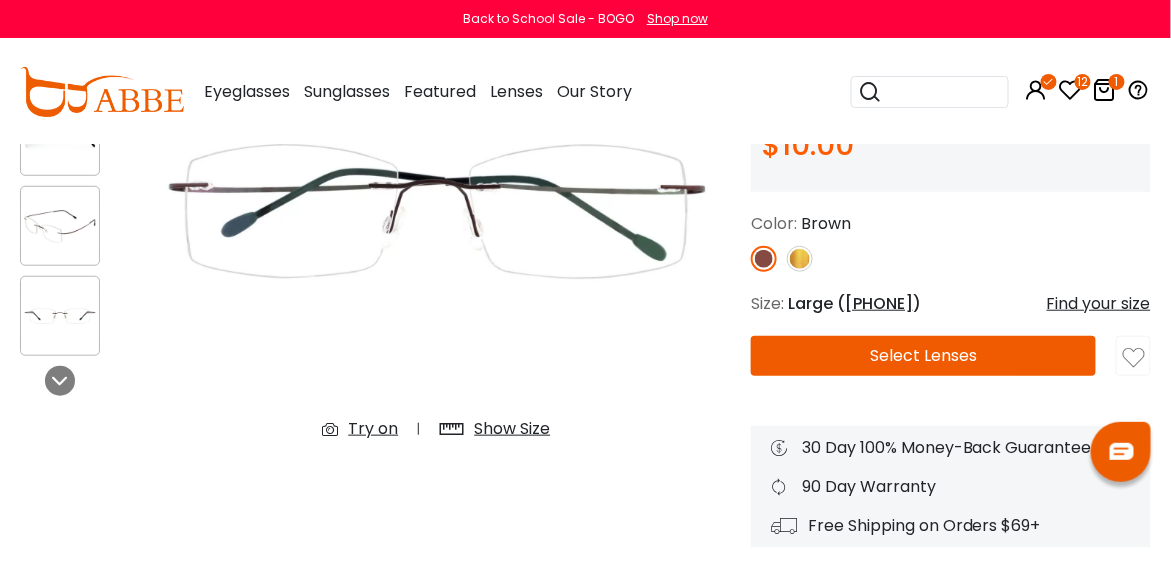 click at bounding box center [60, 226] 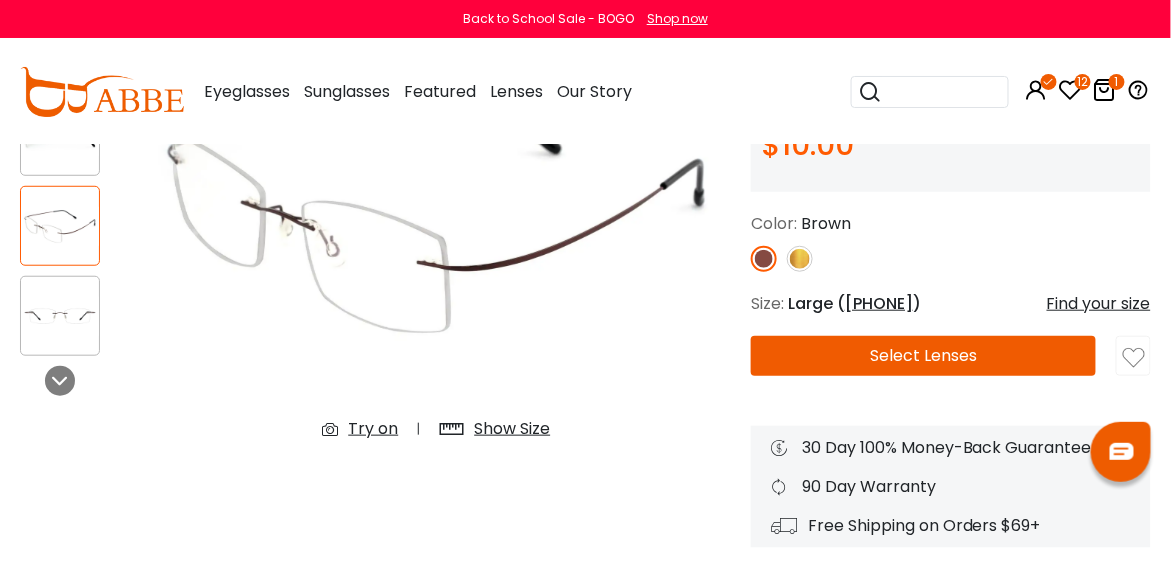 click at bounding box center (60, 226) 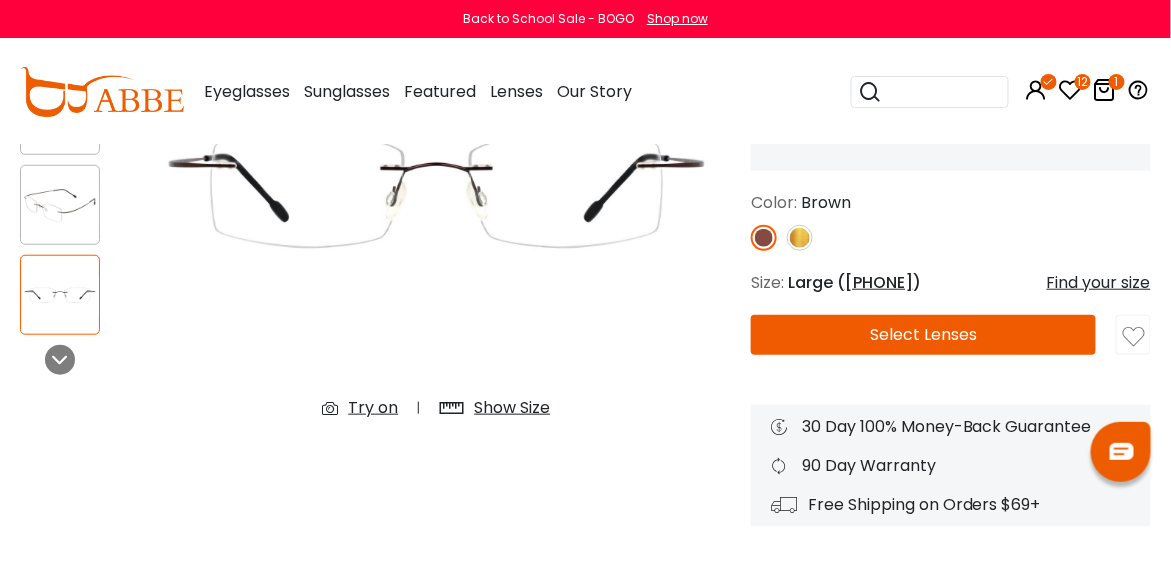 scroll, scrollTop: 280, scrollLeft: 0, axis: vertical 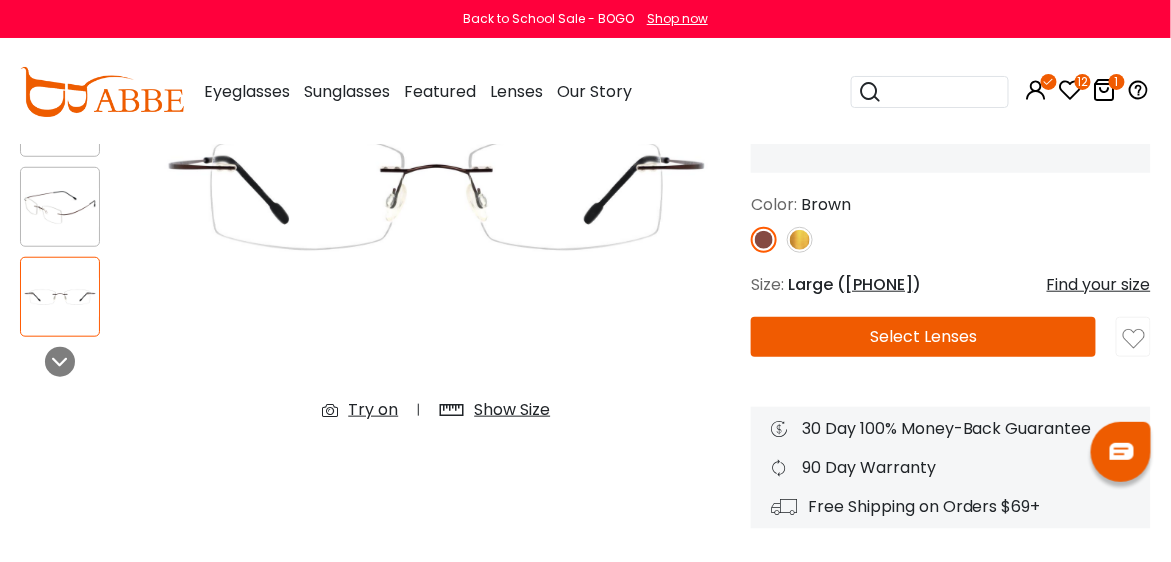 click on "Select Lenses" at bounding box center [923, 337] 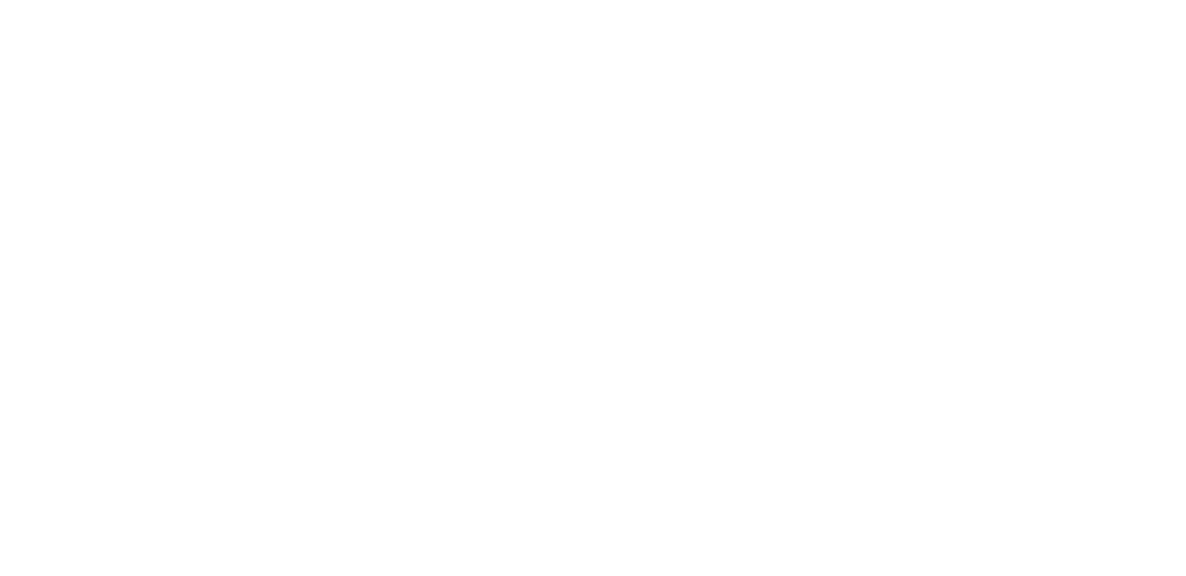 scroll, scrollTop: 0, scrollLeft: 0, axis: both 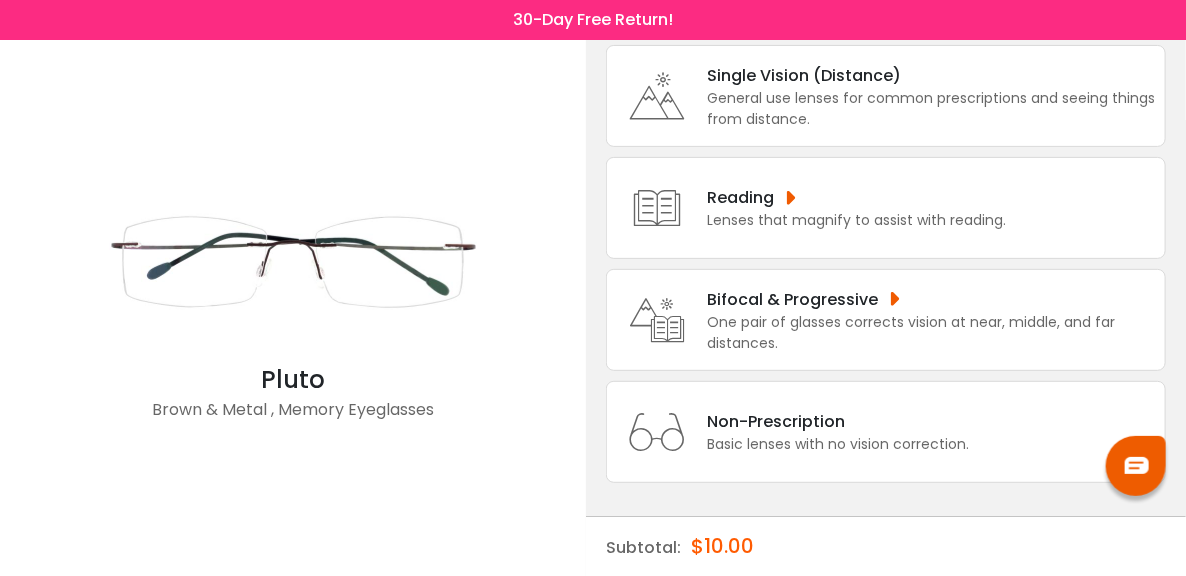 click on "One pair of glasses corrects vision at near, middle, and far distances." at bounding box center (931, 333) 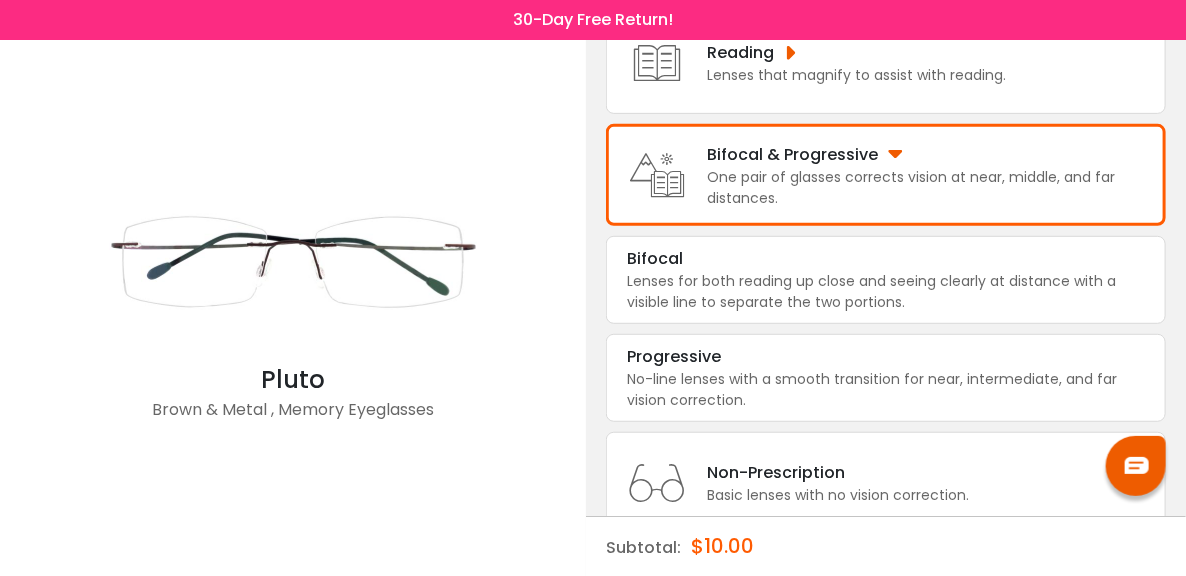 scroll, scrollTop: 283, scrollLeft: 0, axis: vertical 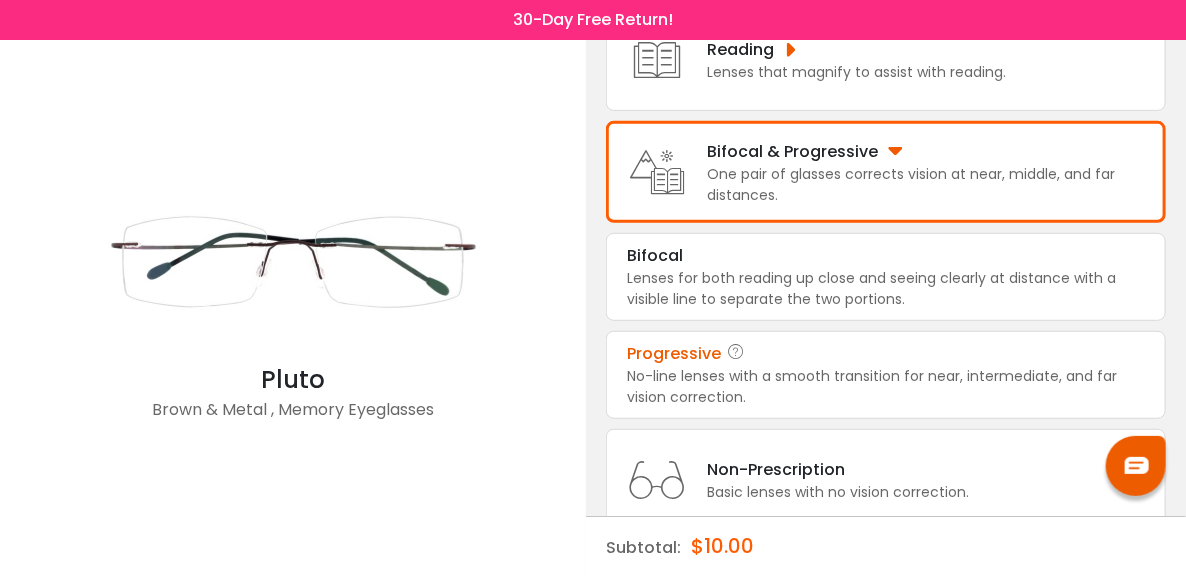 click on "No-line lenses with a smooth transition for near, intermediate, and far vision correction." at bounding box center [886, 387] 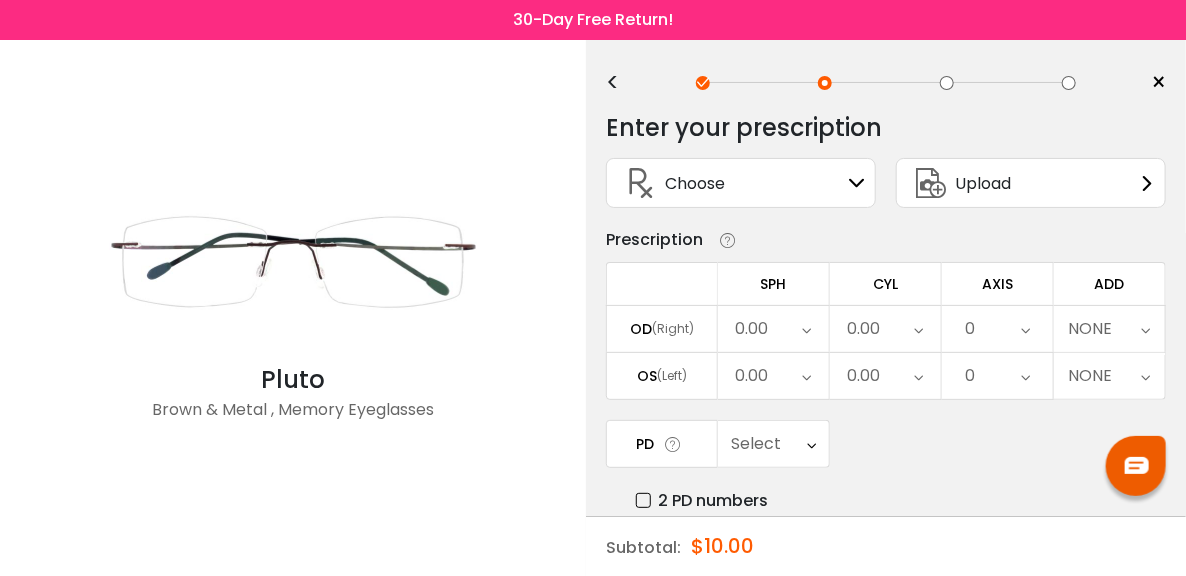 scroll, scrollTop: 30, scrollLeft: 0, axis: vertical 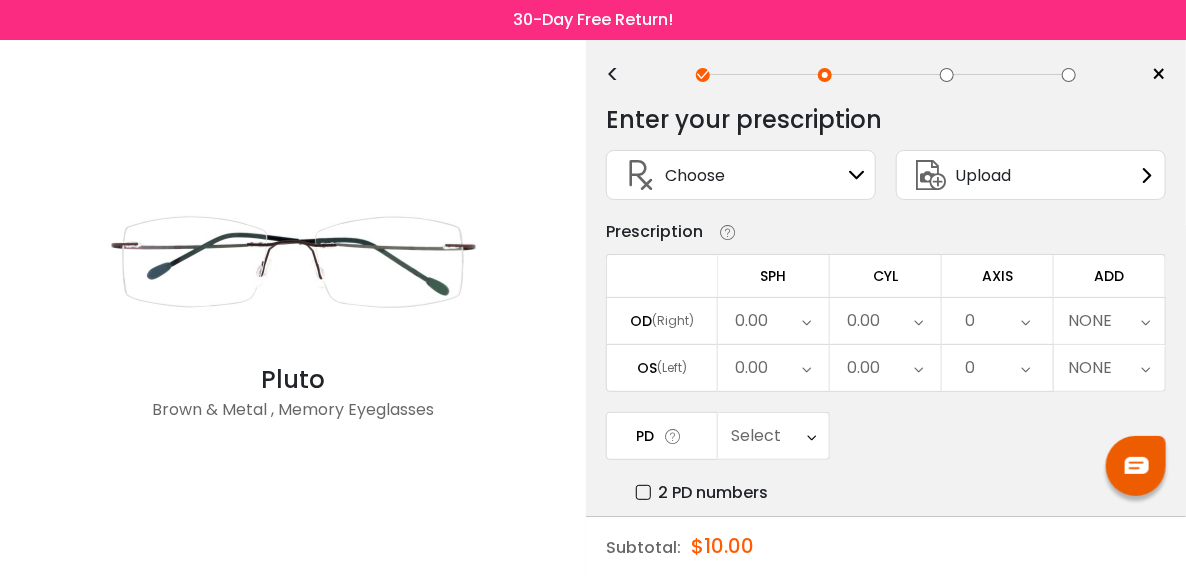 click on "Choose
Sign In" at bounding box center (741, 175) 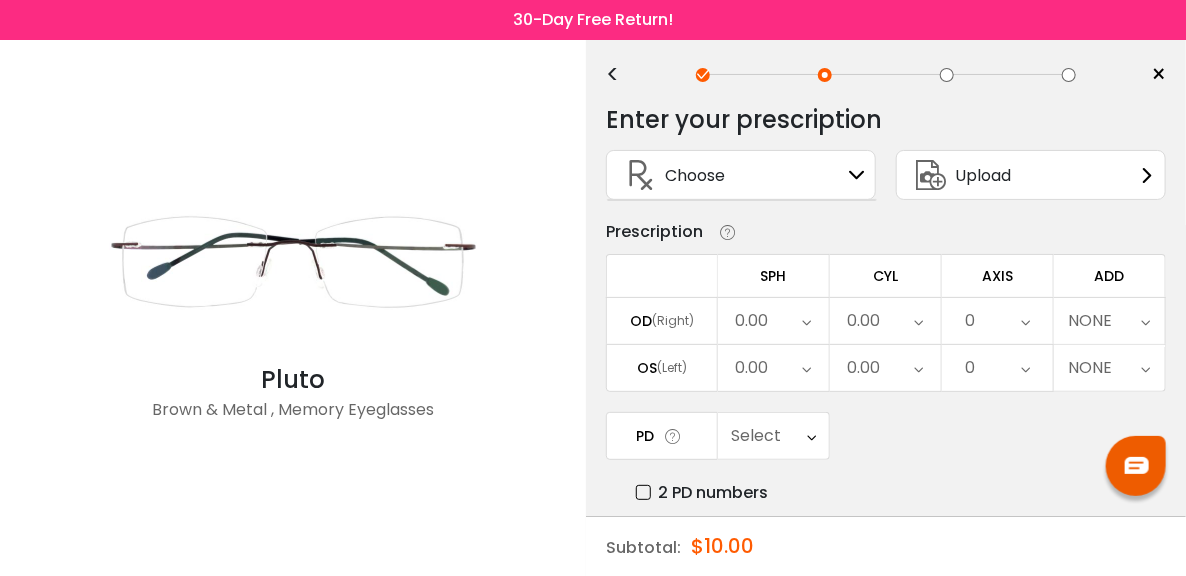 click on "Choose
Sign In" at bounding box center (741, 175) 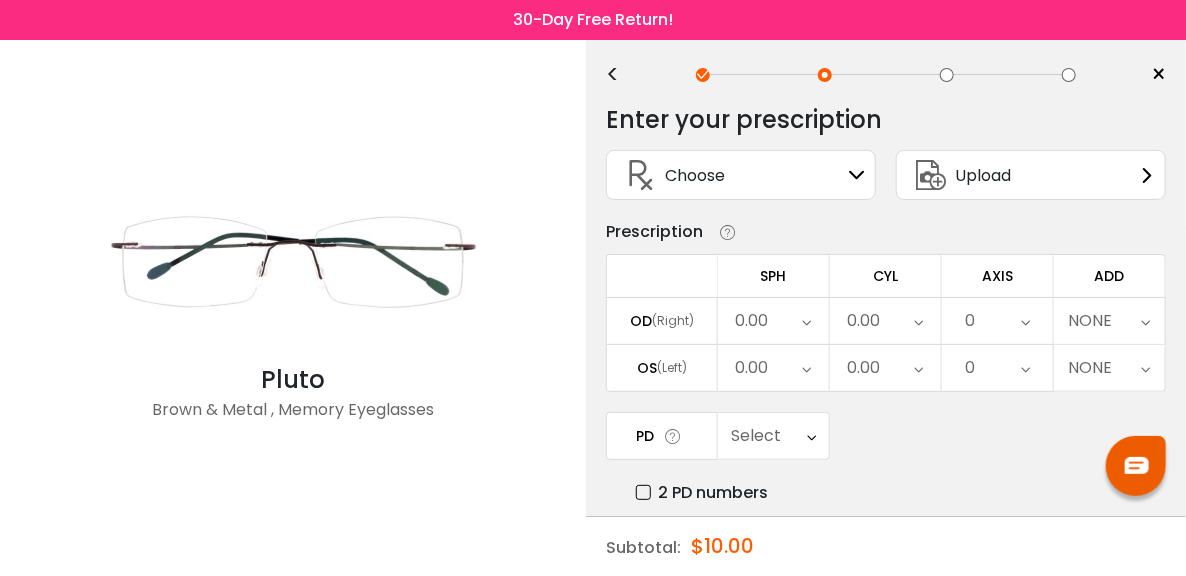 click at bounding box center (857, 175) 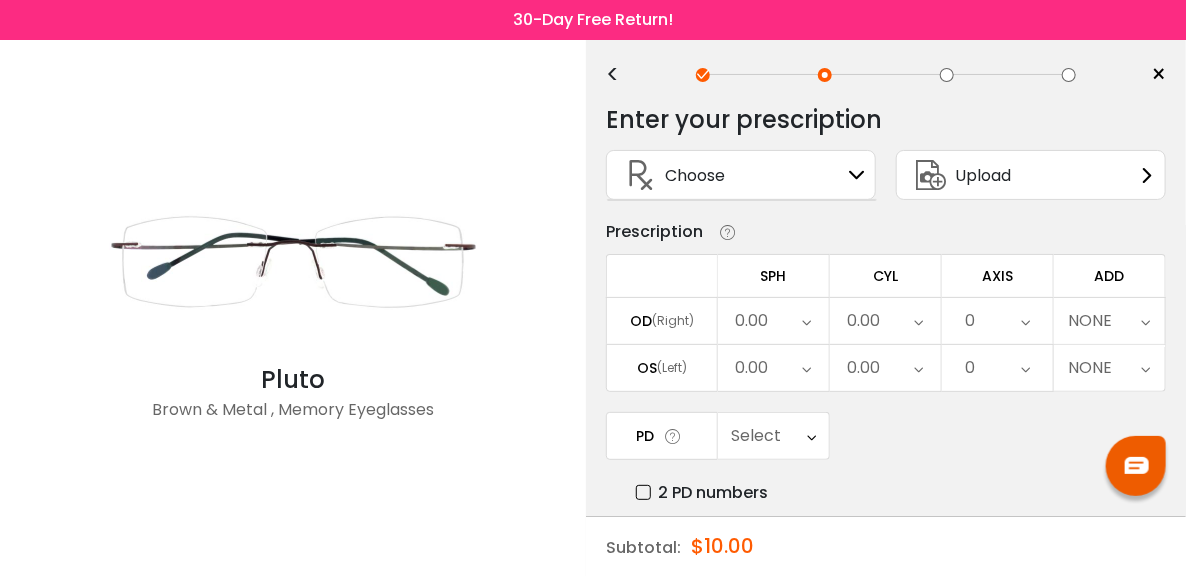 click on "Choose
Sign In" at bounding box center [741, 175] 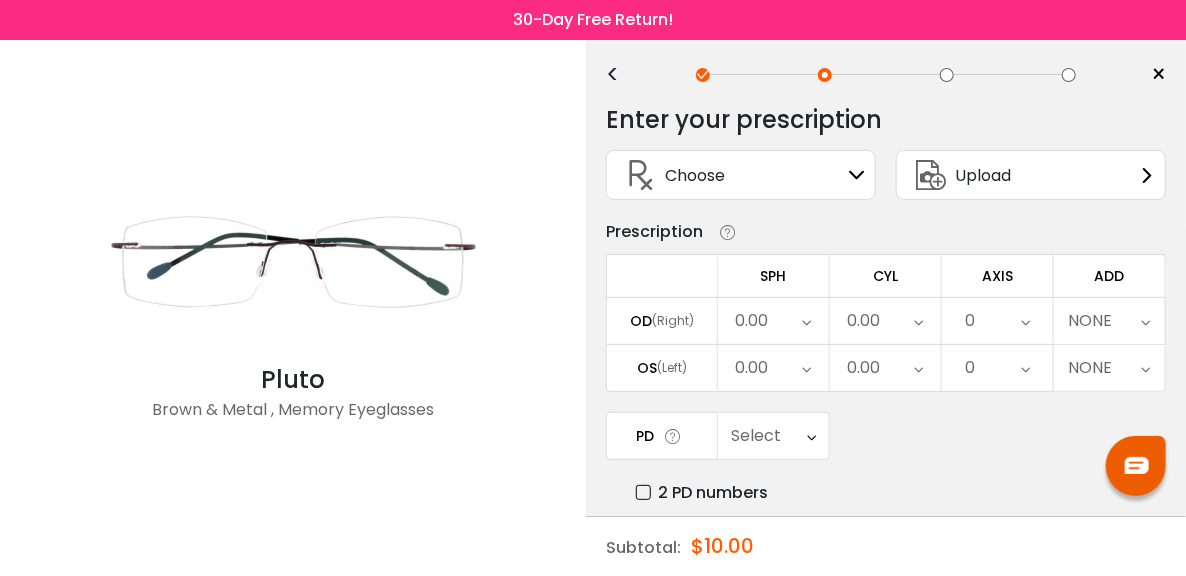click on "Choose
Sign In" at bounding box center [741, 175] 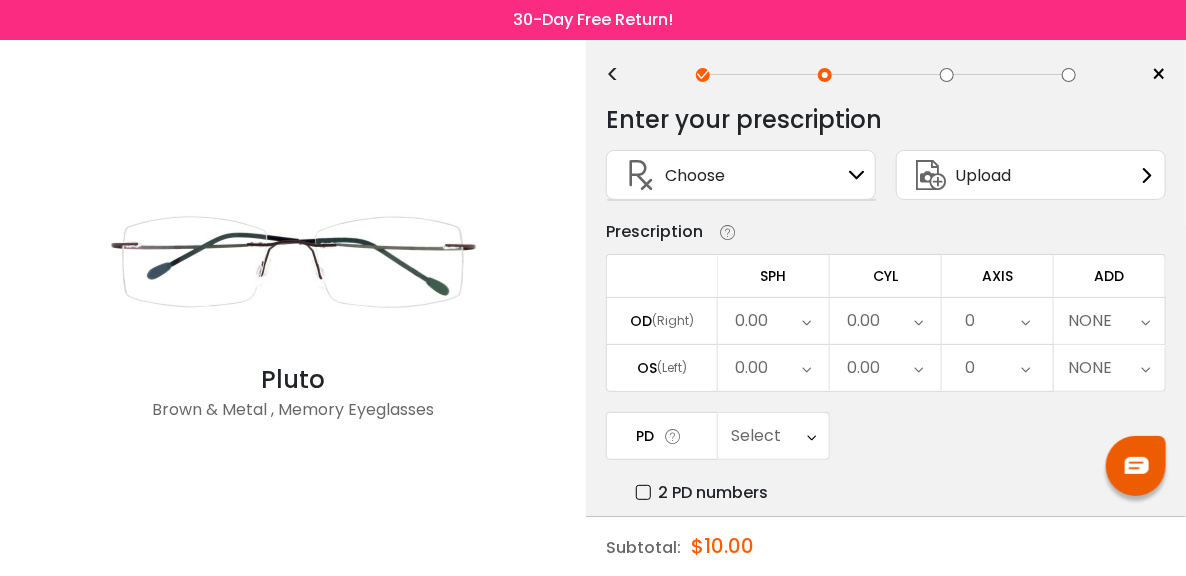 click at bounding box center [857, 175] 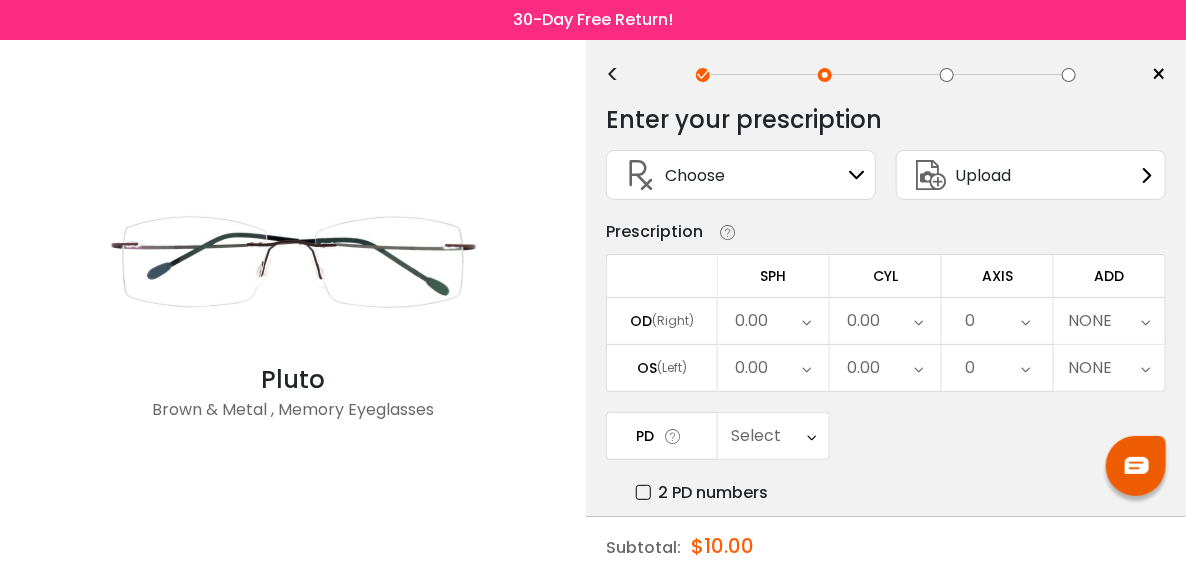 click on "Choose
Sign In" at bounding box center (741, 175) 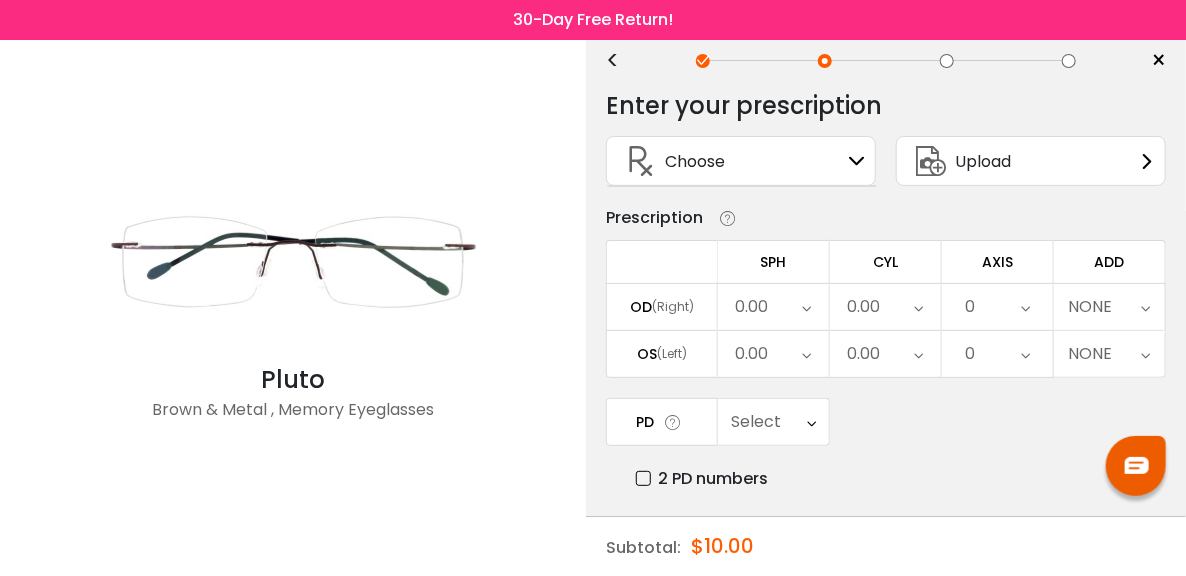 scroll, scrollTop: 0, scrollLeft: 0, axis: both 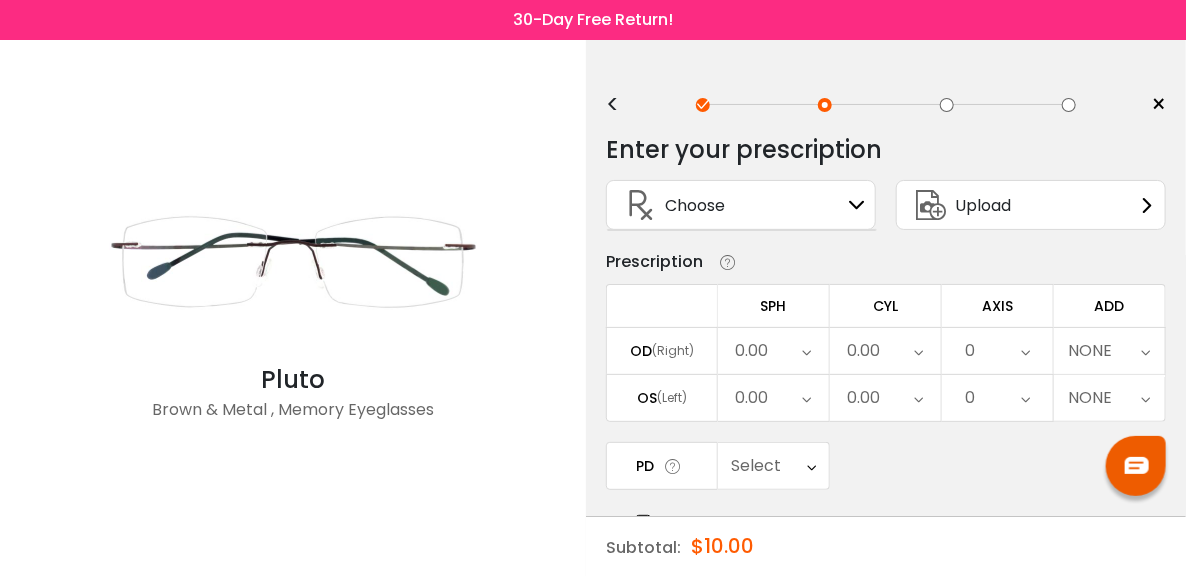 click on "Upload" at bounding box center [1031, 205] 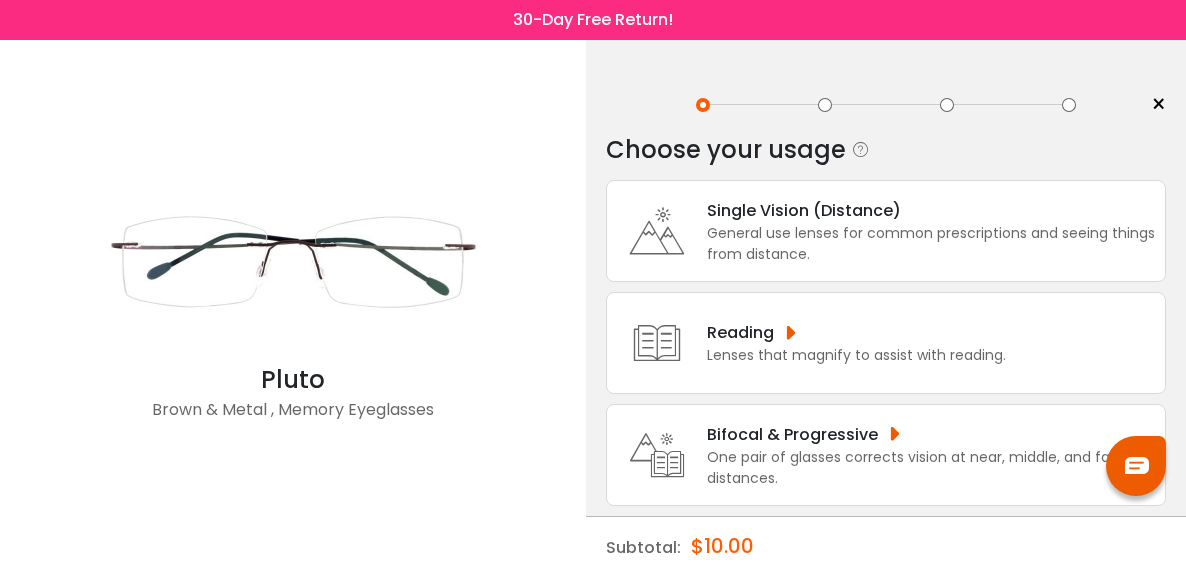 scroll, scrollTop: 0, scrollLeft: 0, axis: both 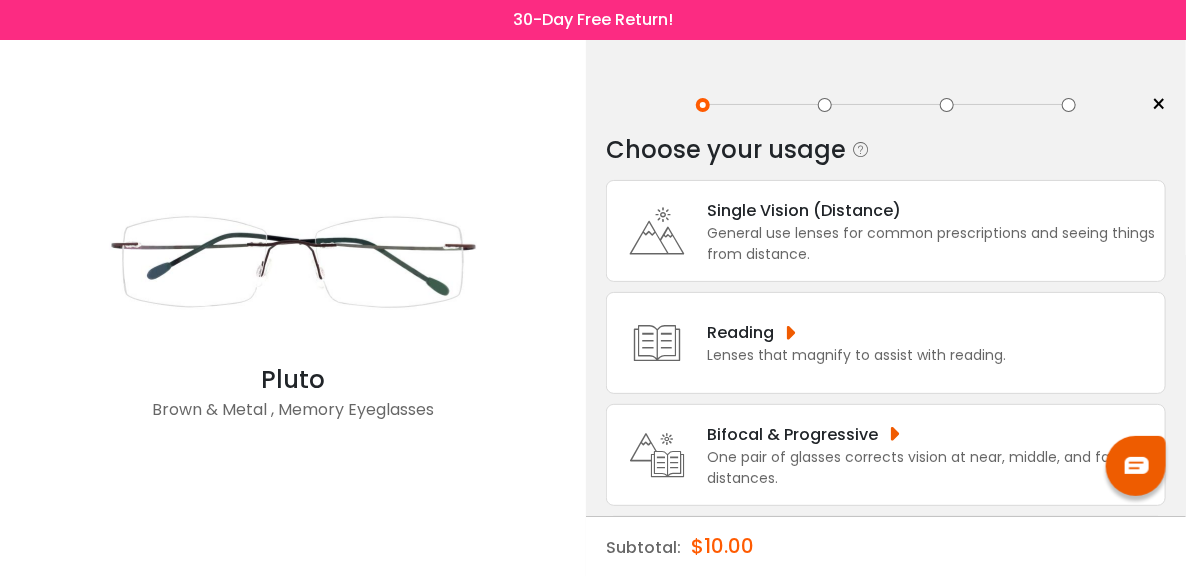 click on "Bifocal & Progressive" at bounding box center [931, 434] 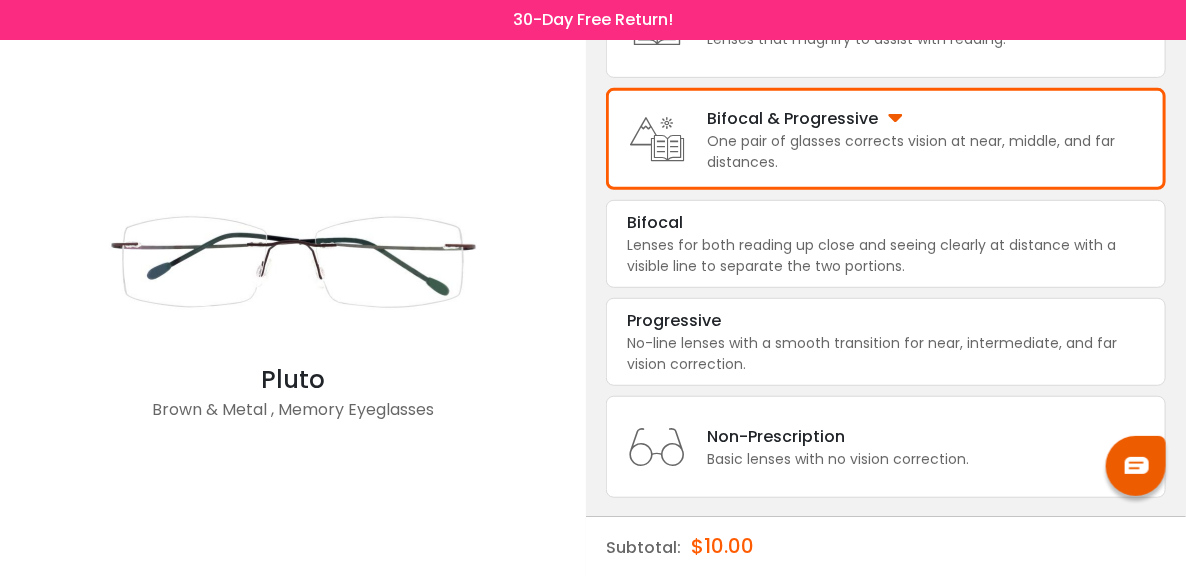 scroll, scrollTop: 330, scrollLeft: 0, axis: vertical 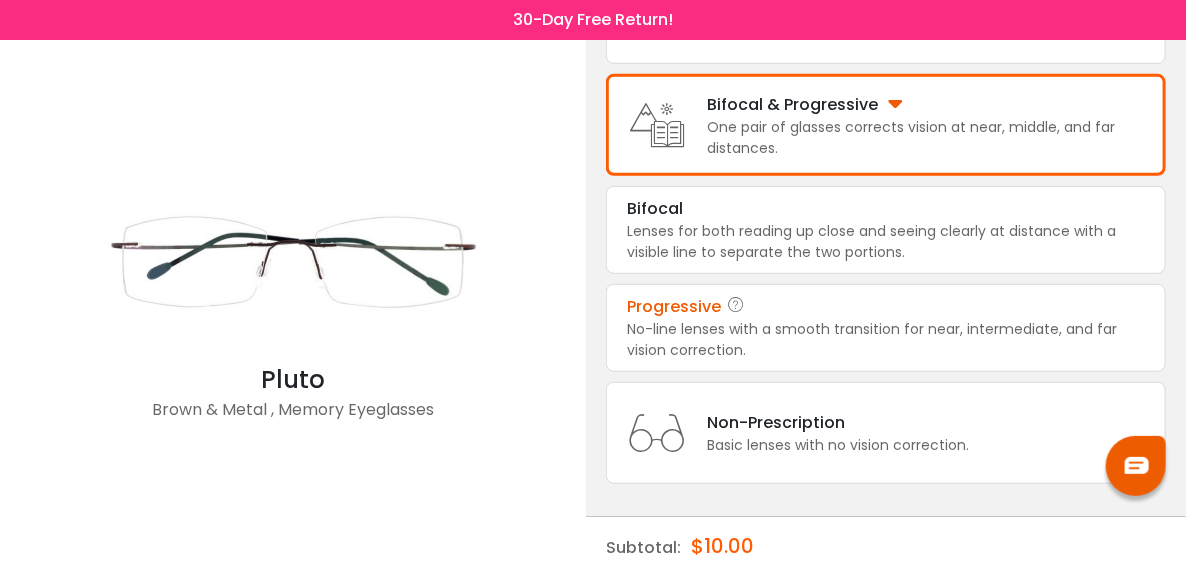 click on "No-line lenses with a smooth transition for near, intermediate, and far vision correction." at bounding box center [886, 340] 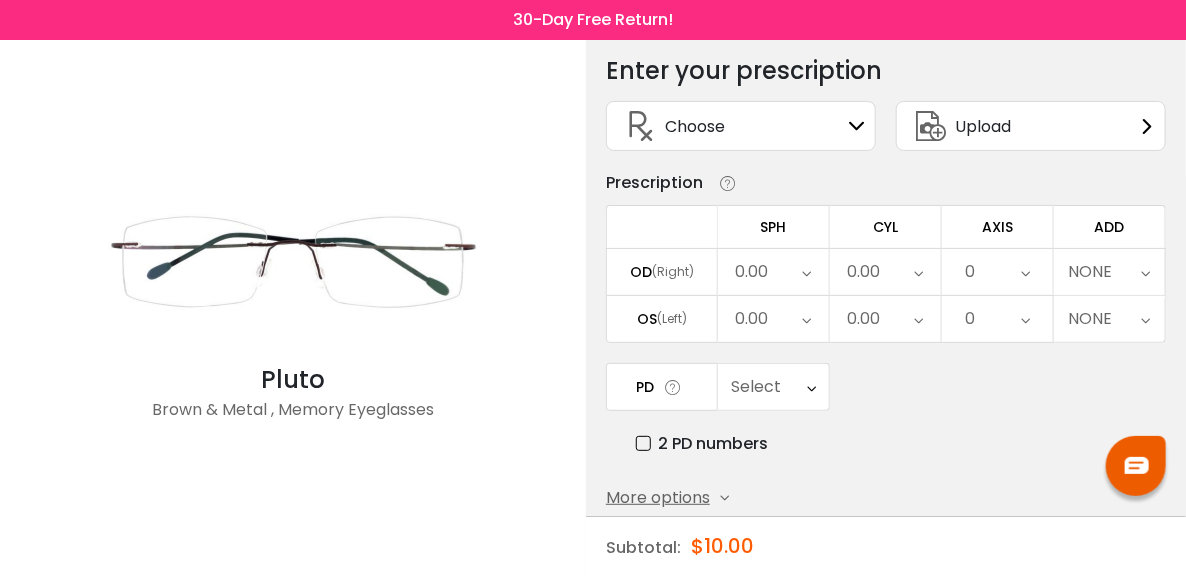 scroll, scrollTop: 77, scrollLeft: 0, axis: vertical 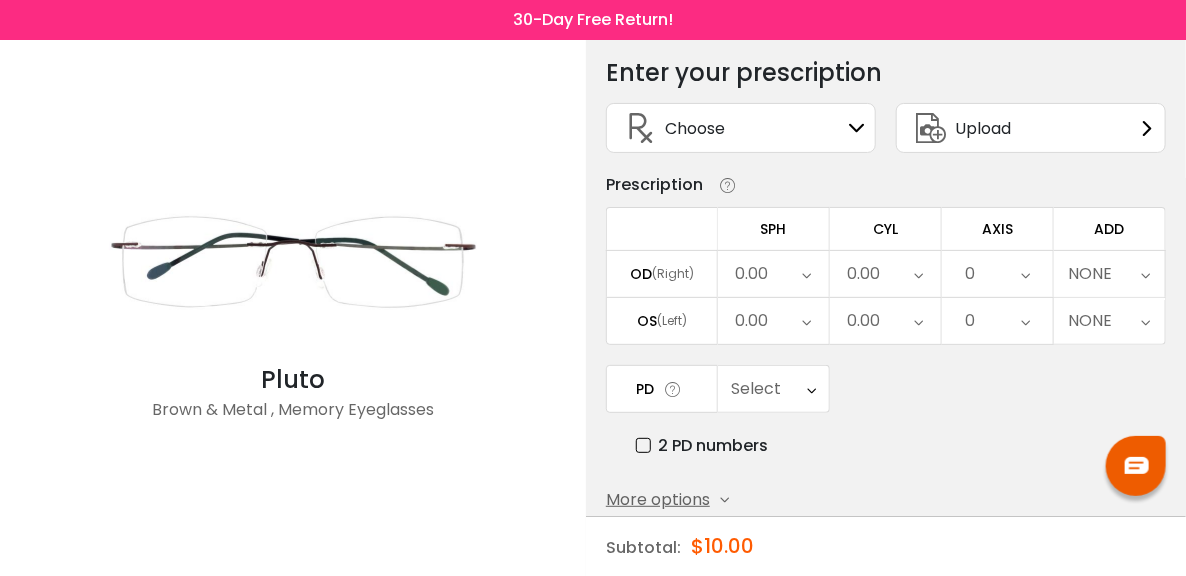 click at bounding box center [857, 128] 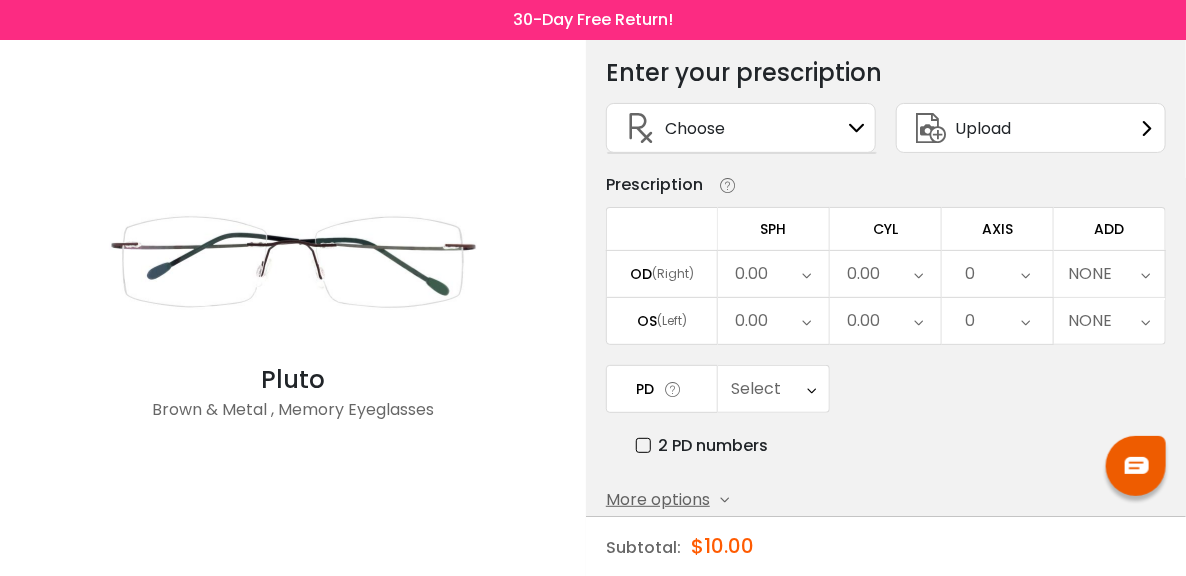 click on "Choose
Sign In" at bounding box center [741, 128] 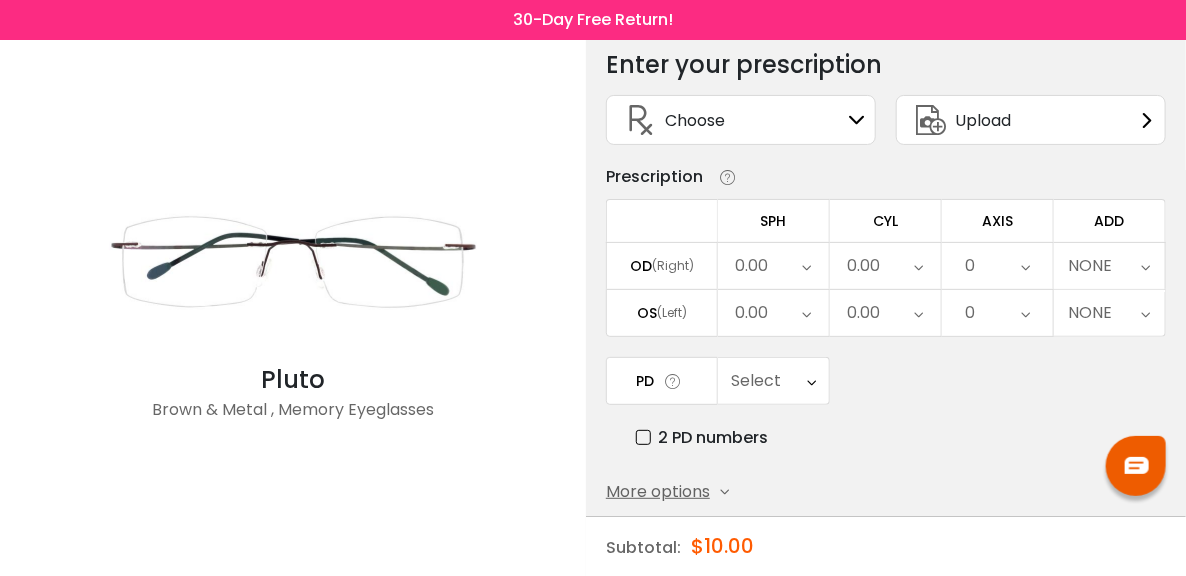 scroll, scrollTop: 85, scrollLeft: 0, axis: vertical 